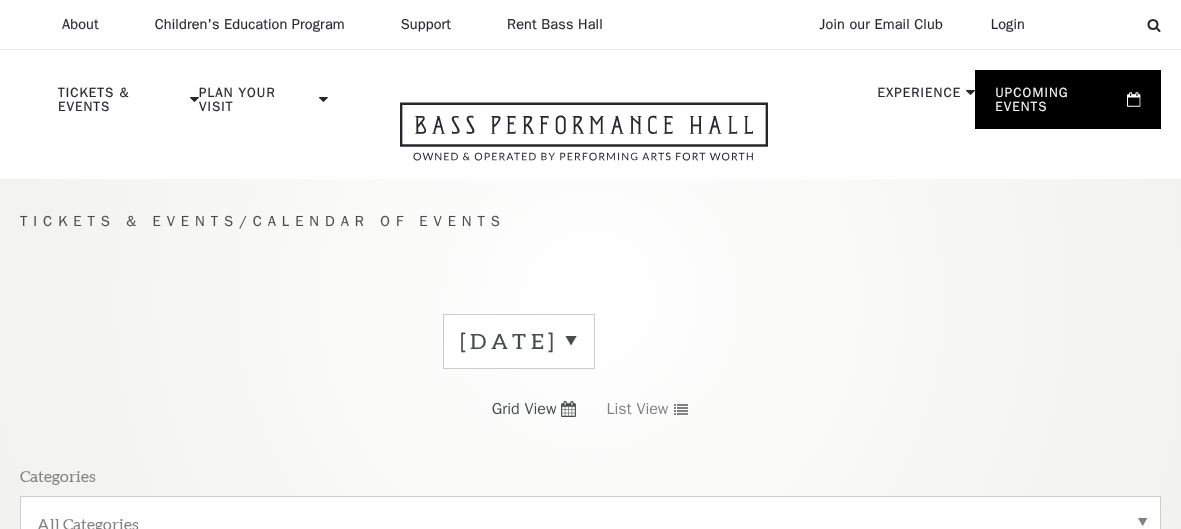 scroll, scrollTop: 0, scrollLeft: 0, axis: both 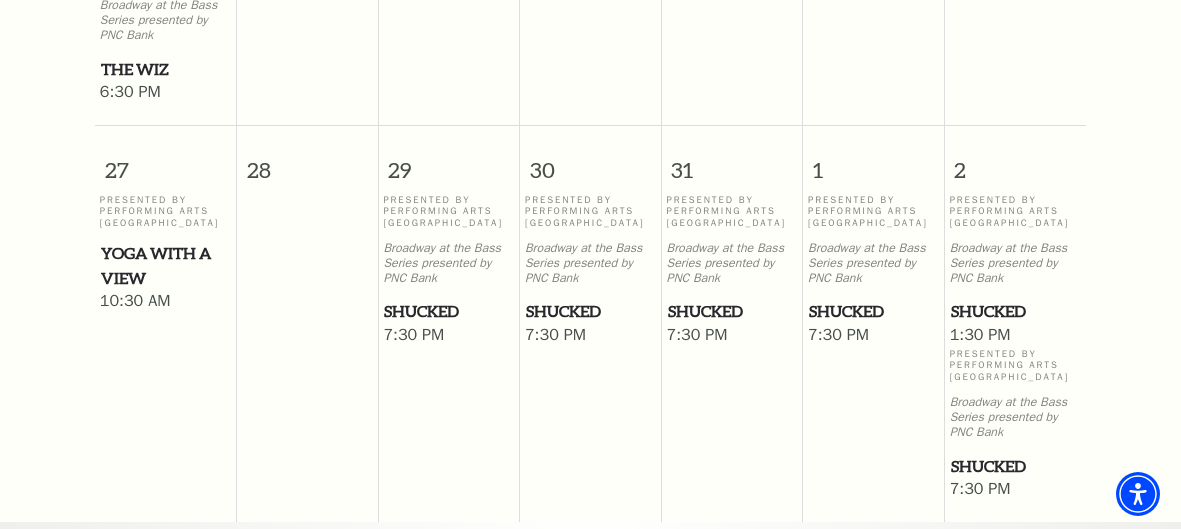 click on "Shucked" at bounding box center [448, 311] 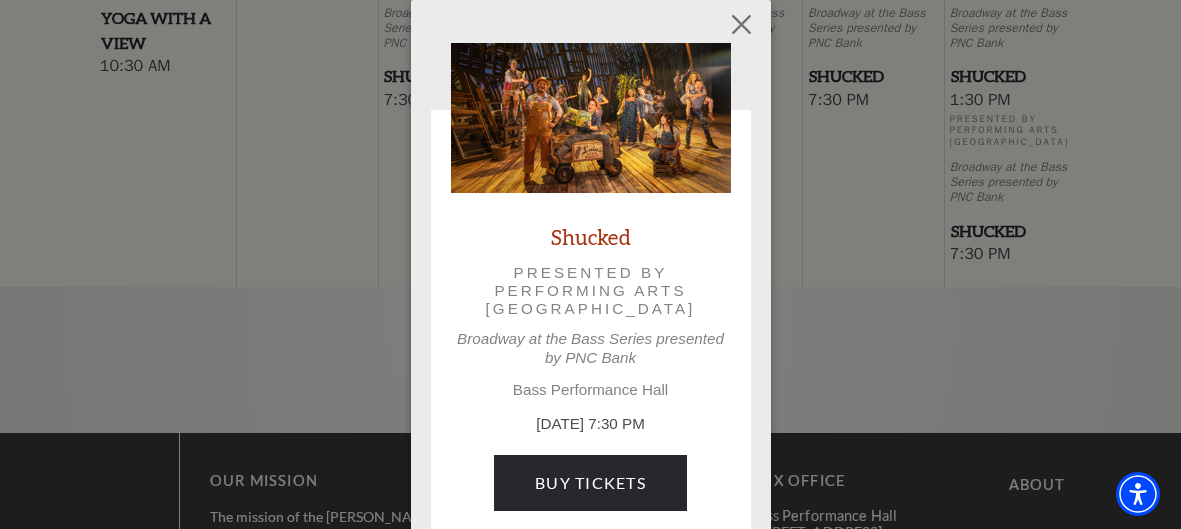 scroll, scrollTop: 2023, scrollLeft: 0, axis: vertical 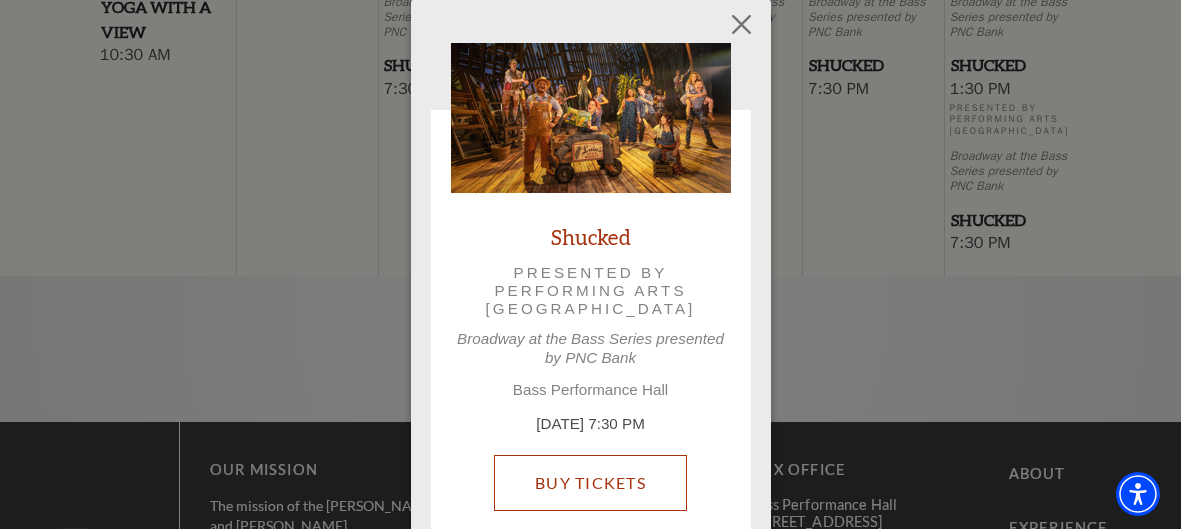 click on "Buy Tickets" at bounding box center [590, 483] 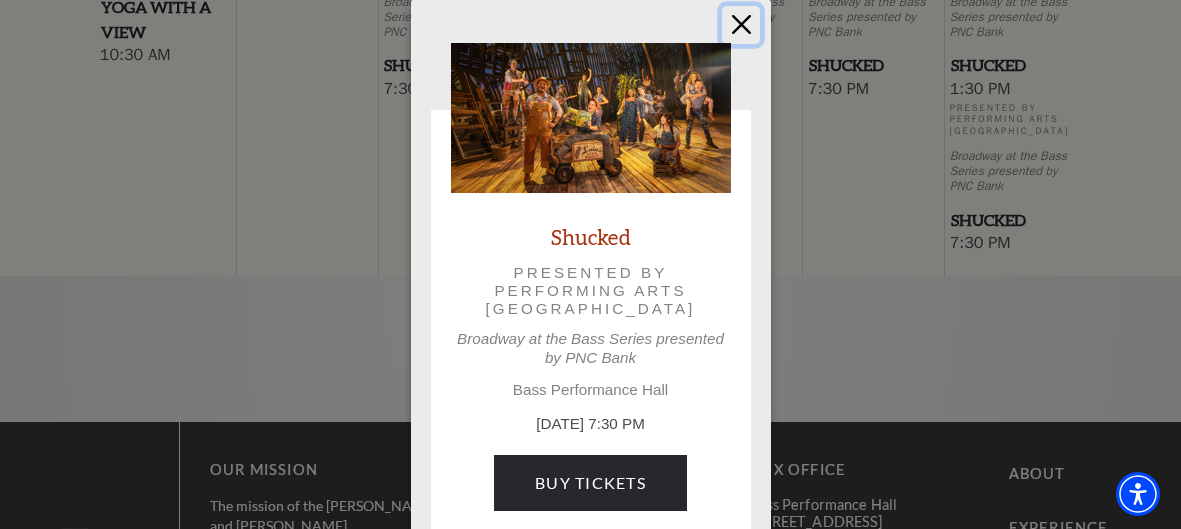 click at bounding box center (741, 25) 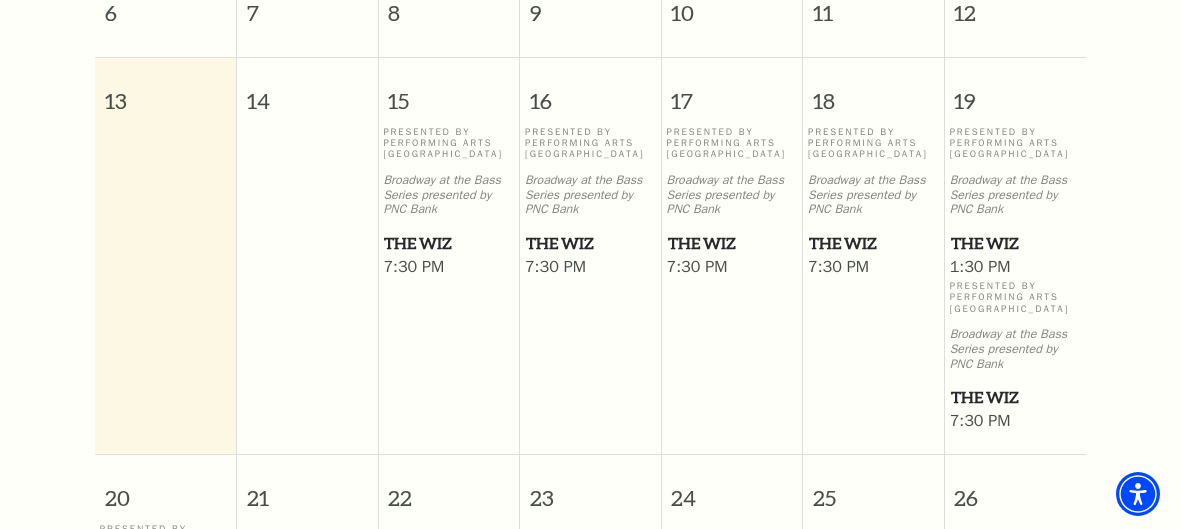 scroll, scrollTop: 1050, scrollLeft: 0, axis: vertical 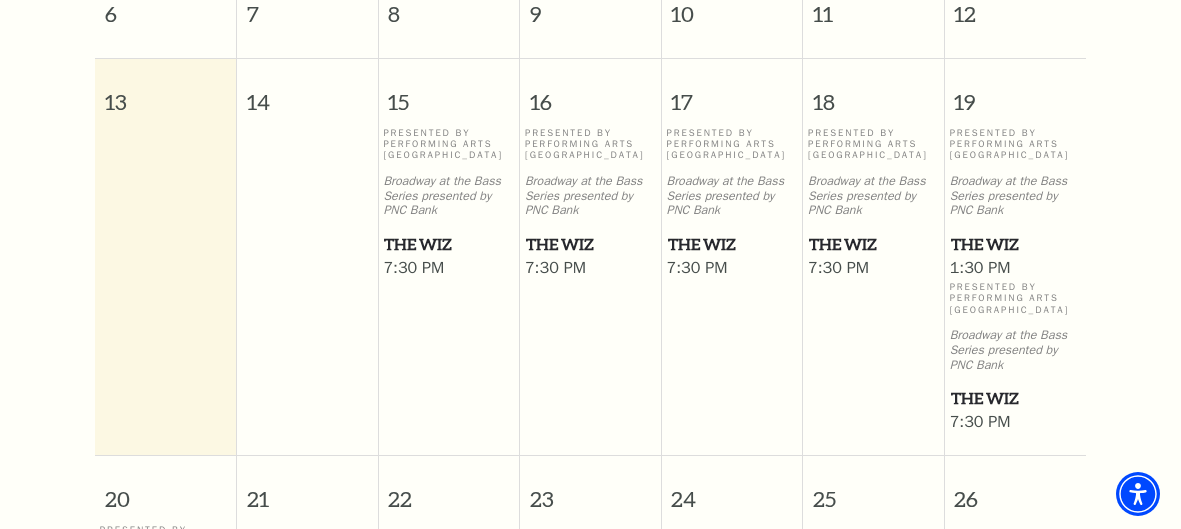 click on "The Wiz" at bounding box center (448, 244) 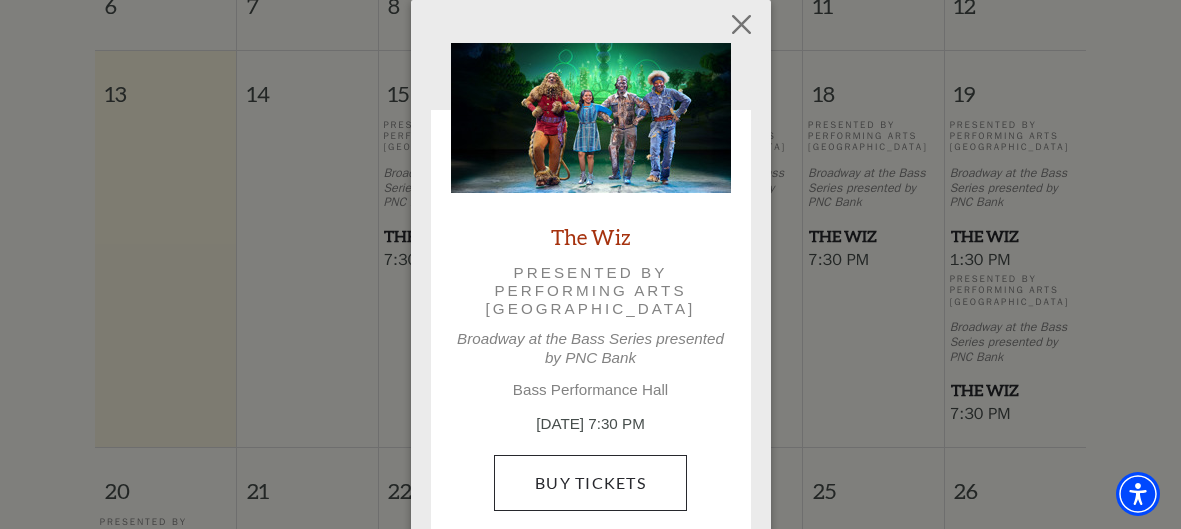 scroll, scrollTop: 1063, scrollLeft: 0, axis: vertical 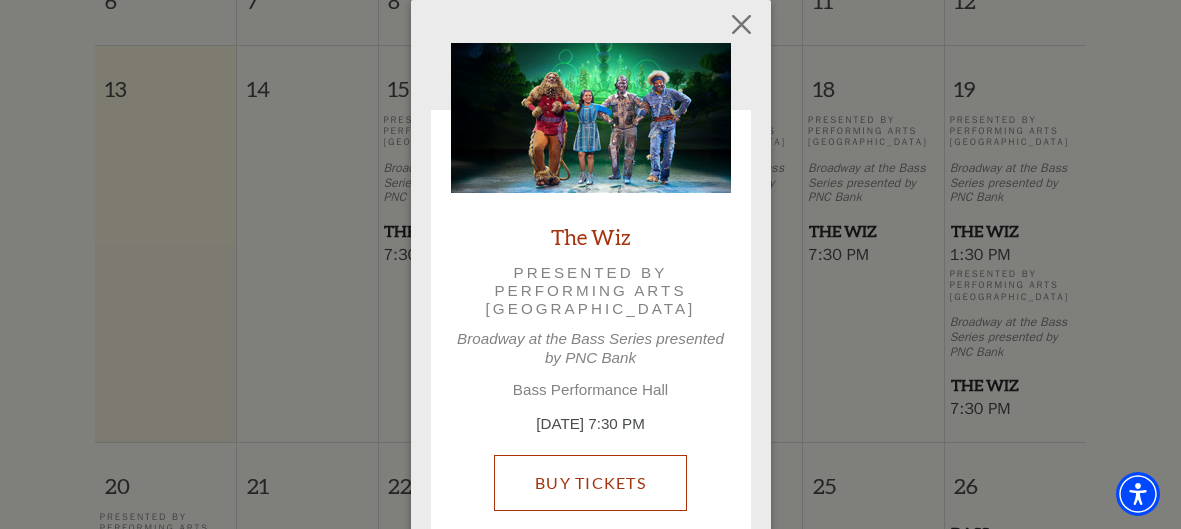 click on "Buy Tickets" at bounding box center (590, 483) 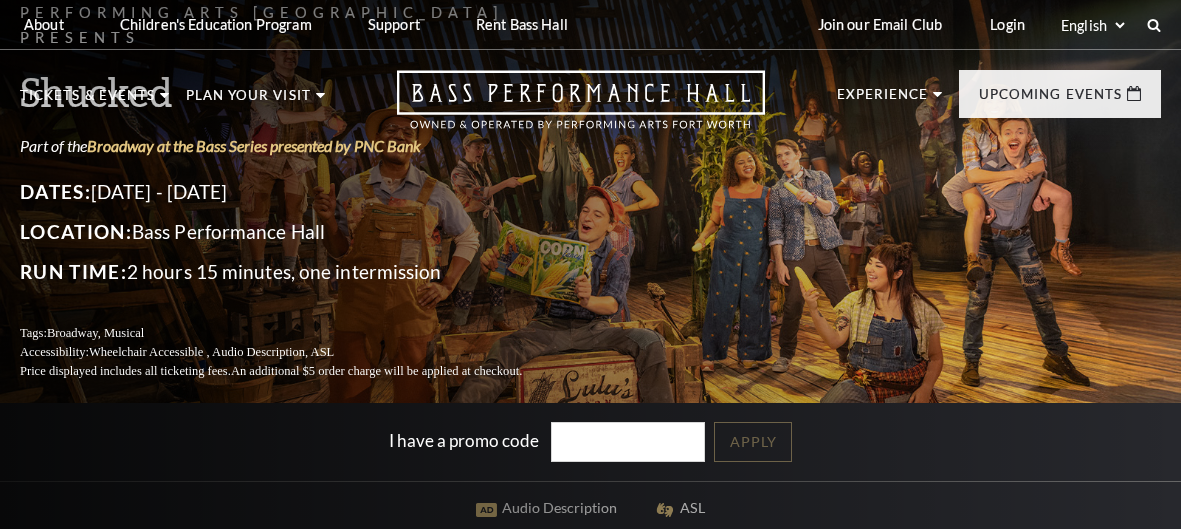 scroll, scrollTop: 0, scrollLeft: 0, axis: both 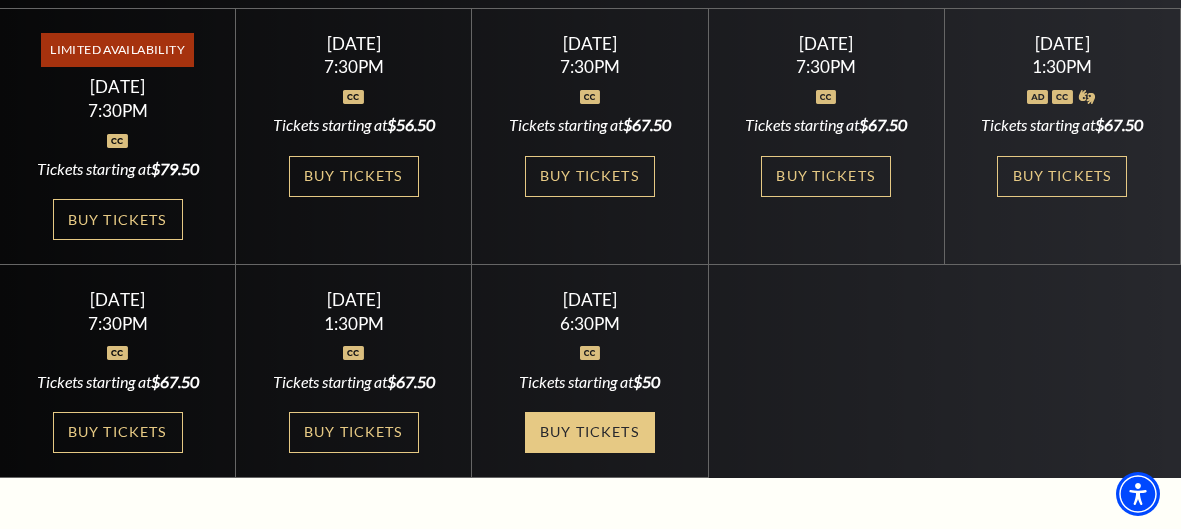 click on "Buy Tickets" at bounding box center [590, 432] 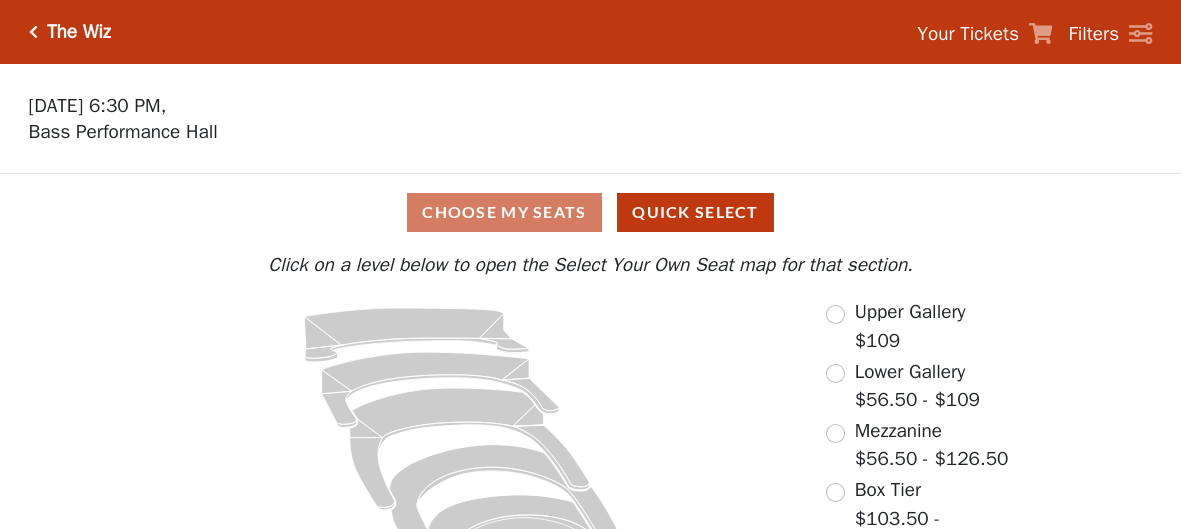 scroll, scrollTop: 0, scrollLeft: 0, axis: both 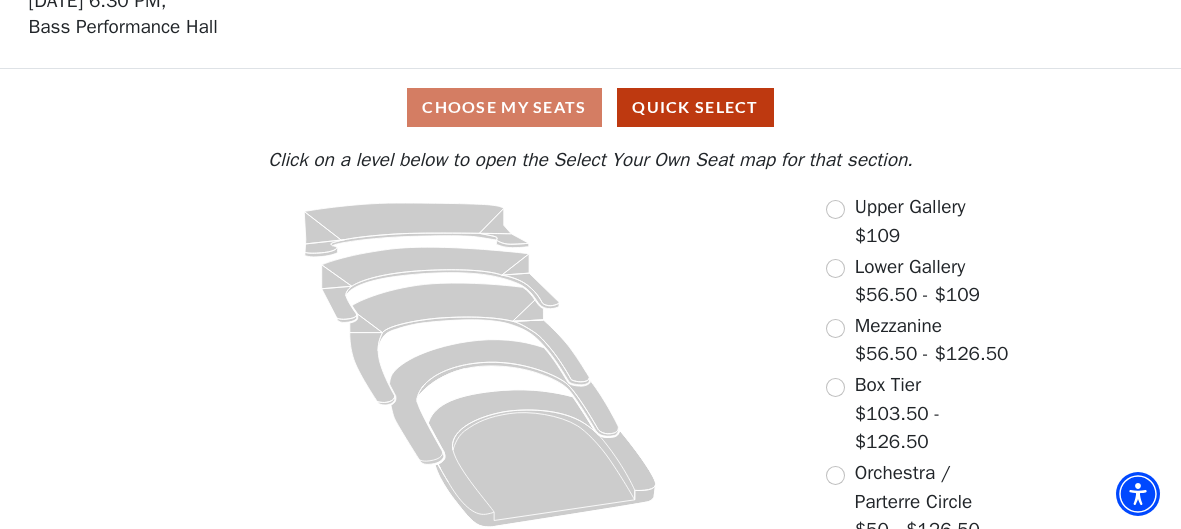 click on "Orchestra / Parterre Circle $50 - $126.50" at bounding box center [922, 502] 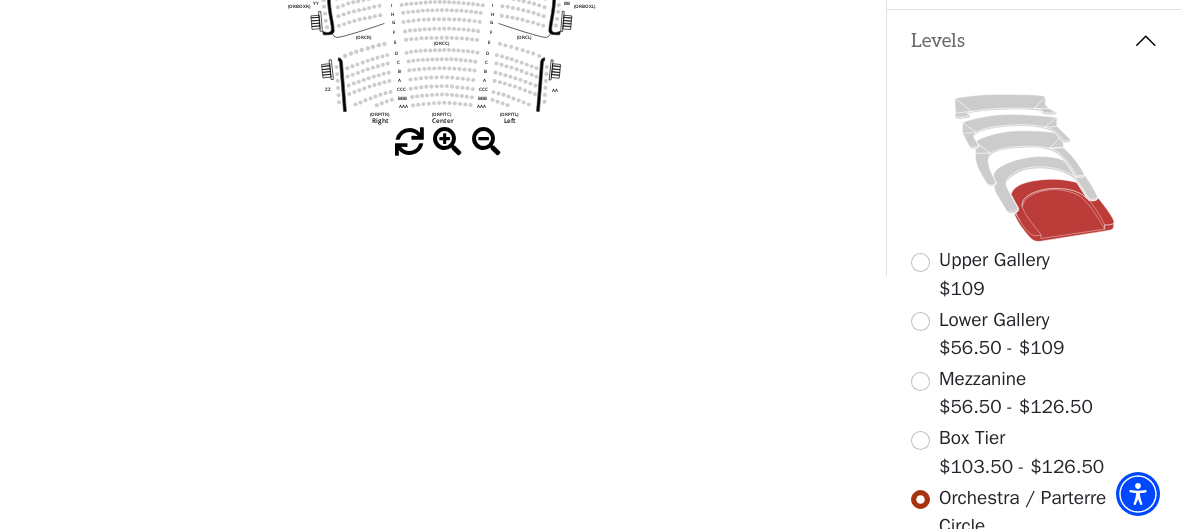 scroll, scrollTop: 431, scrollLeft: 0, axis: vertical 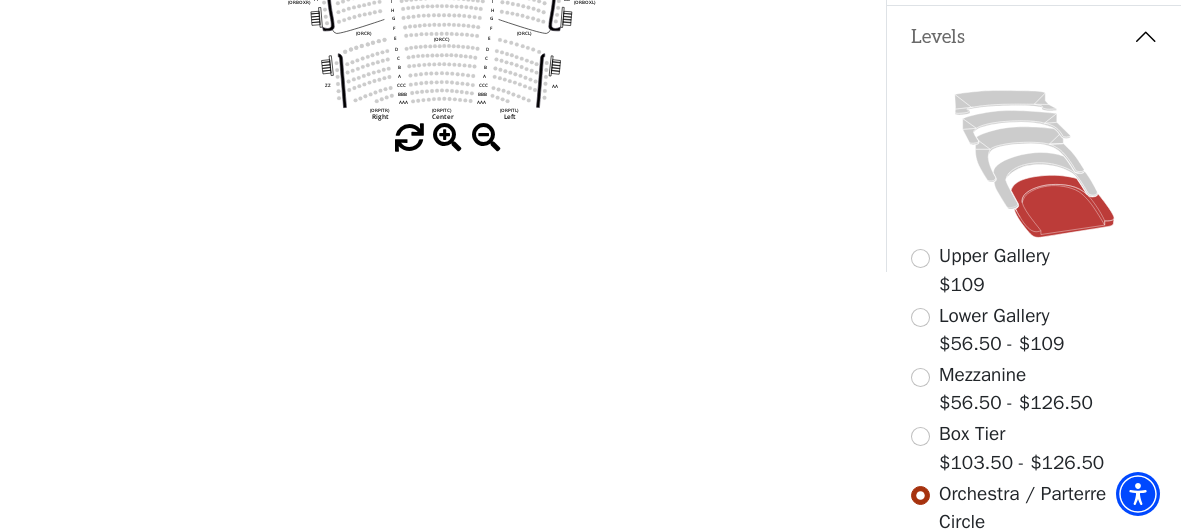 click on "Box Tier $103.50 - $126.50" at bounding box center [1034, 448] 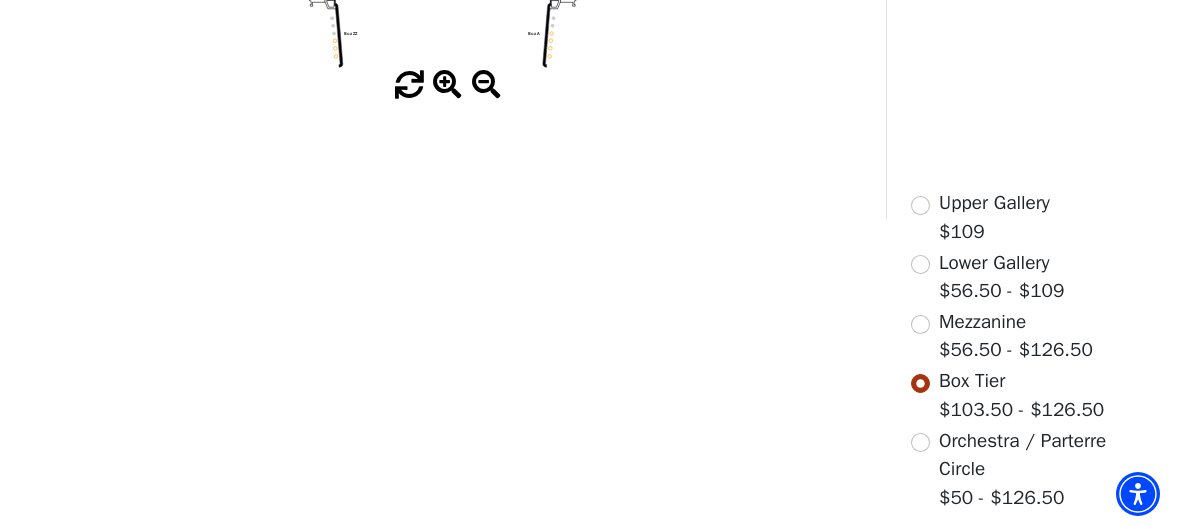 scroll, scrollTop: 488, scrollLeft: 0, axis: vertical 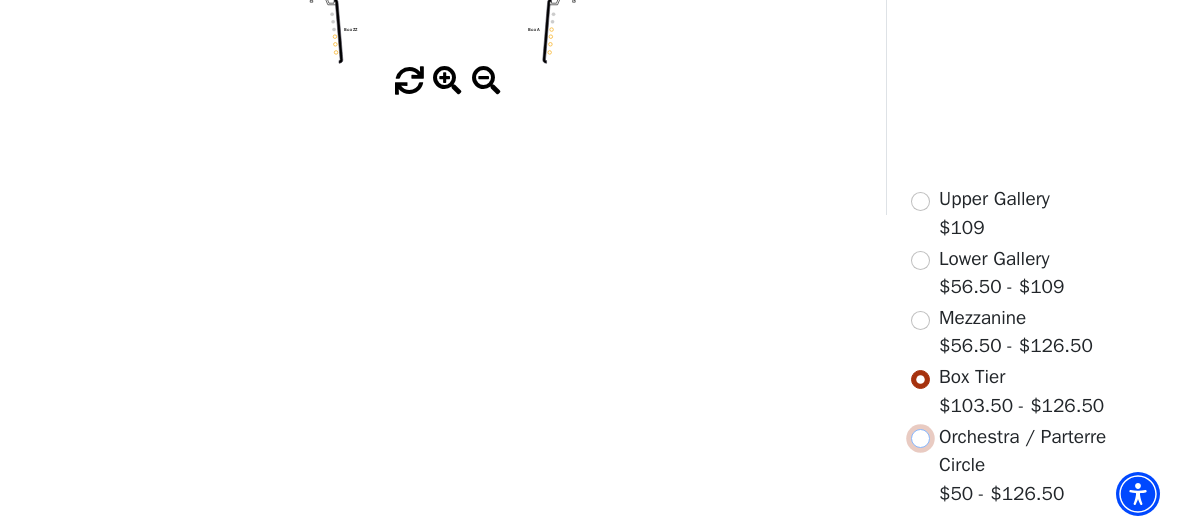 click at bounding box center [920, 438] 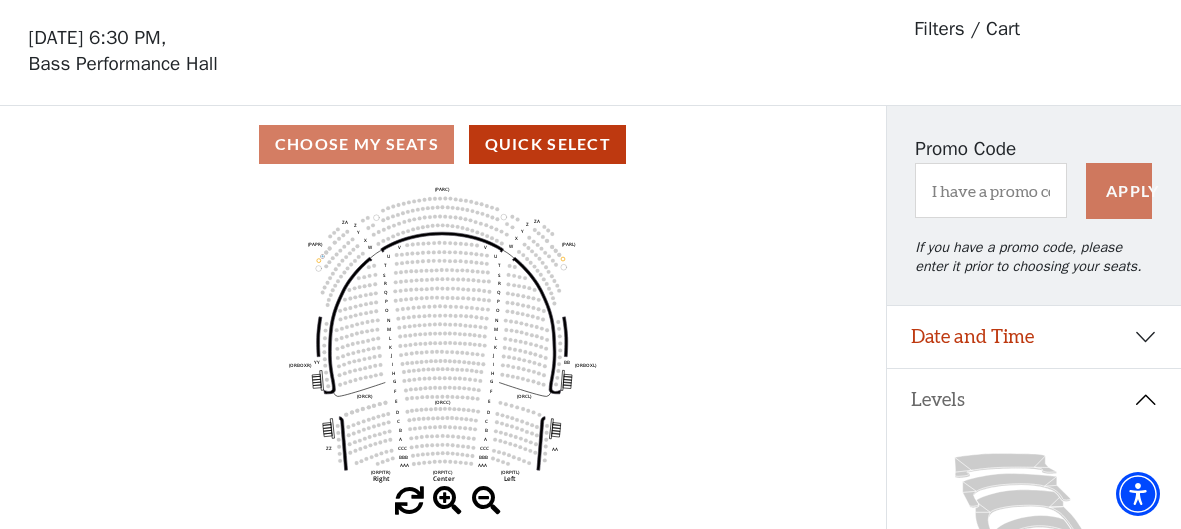 scroll, scrollTop: 92, scrollLeft: 0, axis: vertical 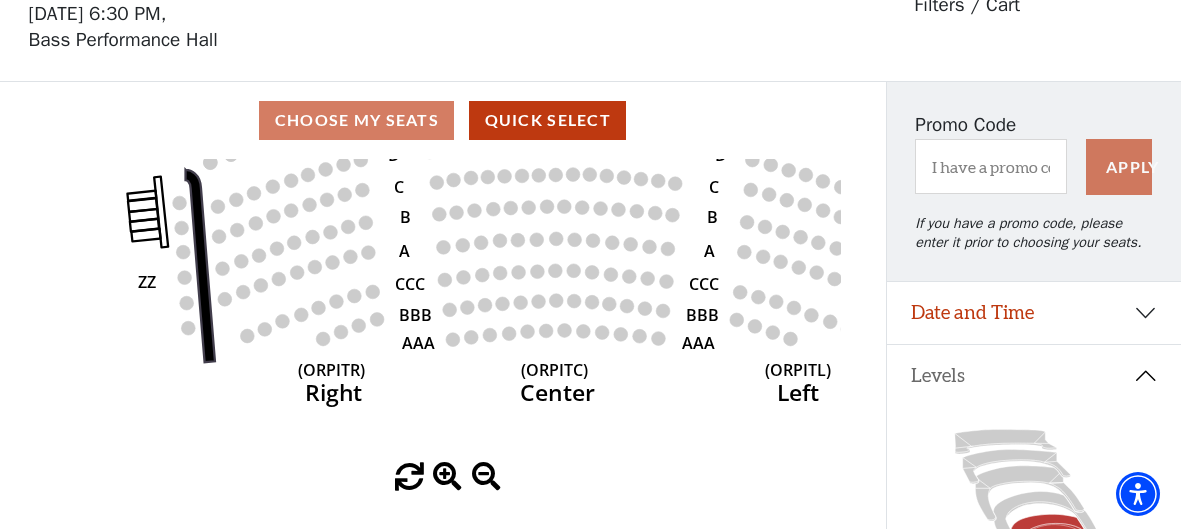 click 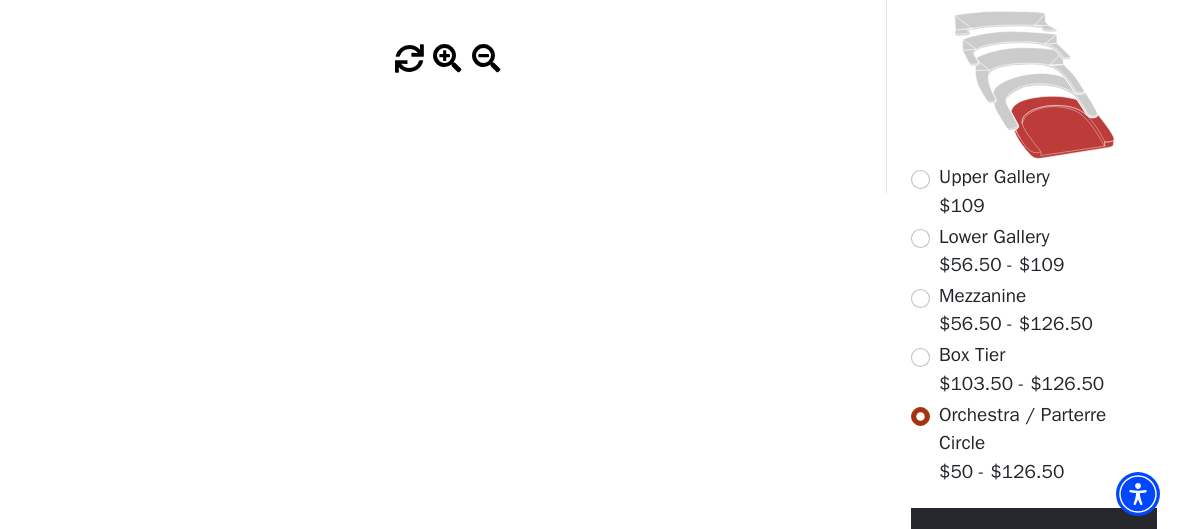 scroll, scrollTop: 511, scrollLeft: 0, axis: vertical 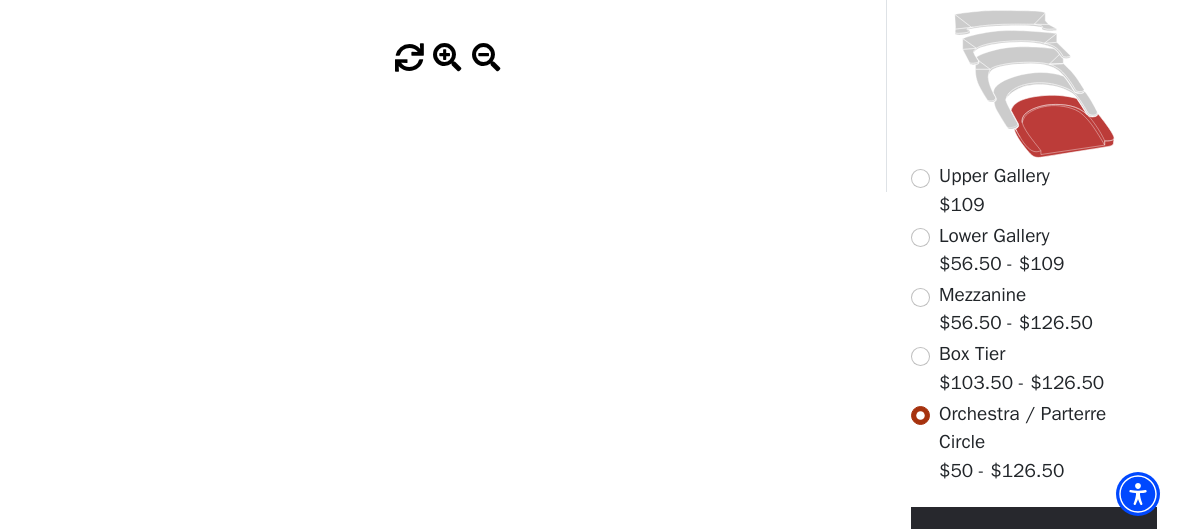 click on "Mezzanine" at bounding box center [982, 295] 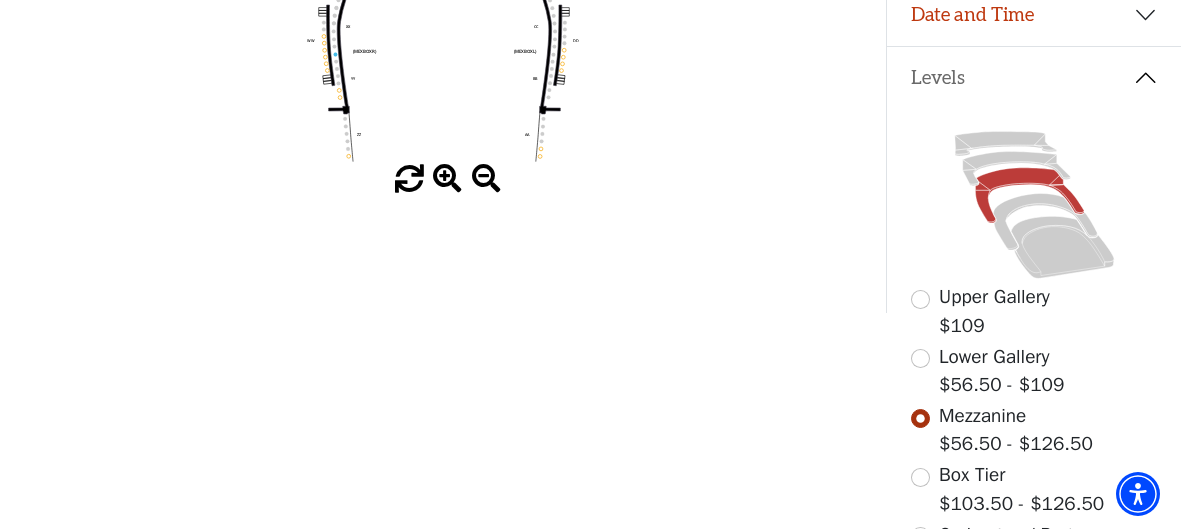 scroll, scrollTop: 391, scrollLeft: 0, axis: vertical 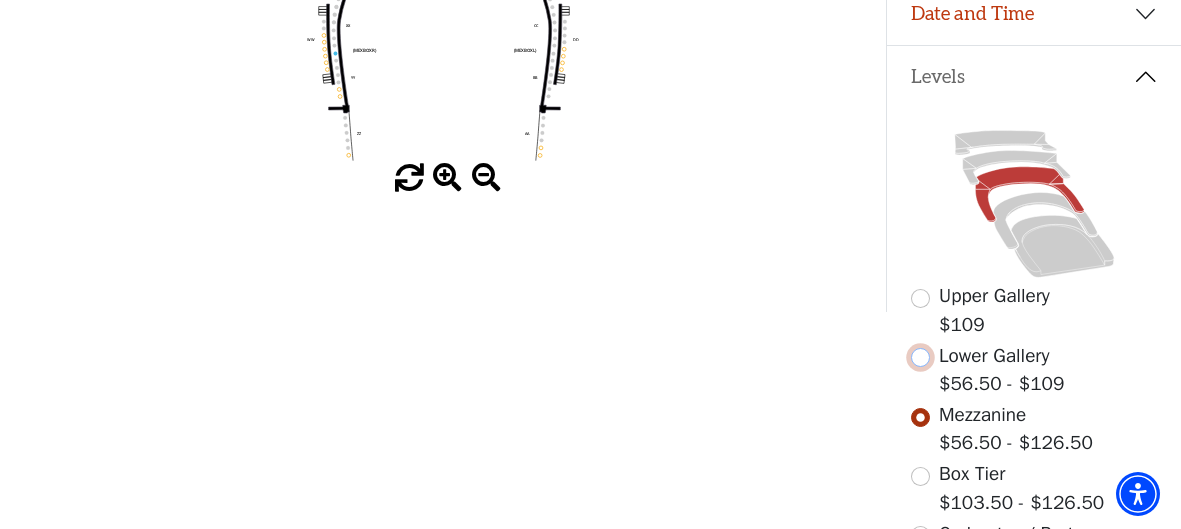 click at bounding box center [920, 357] 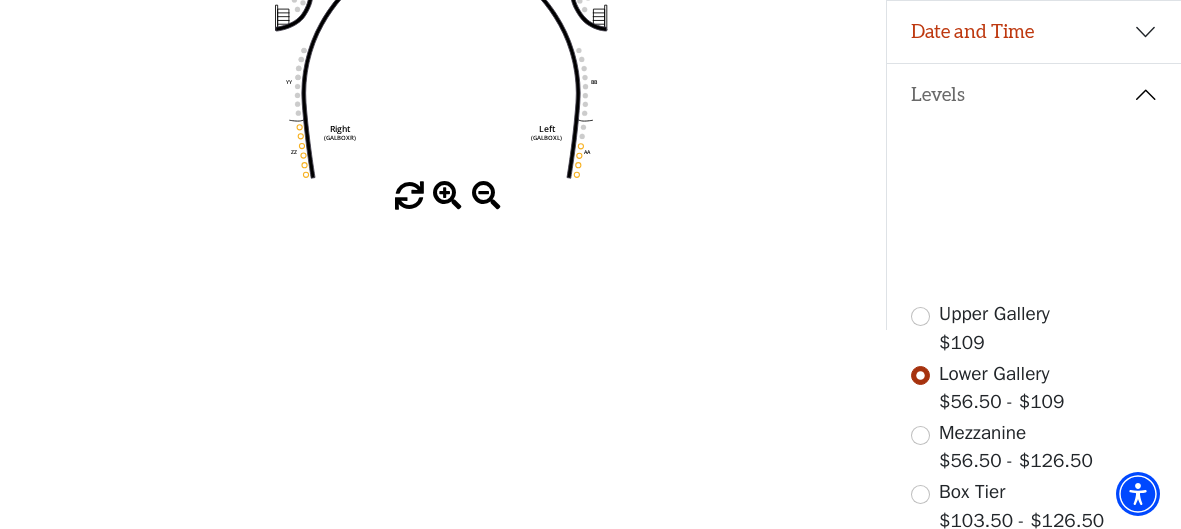 scroll, scrollTop: 389, scrollLeft: 0, axis: vertical 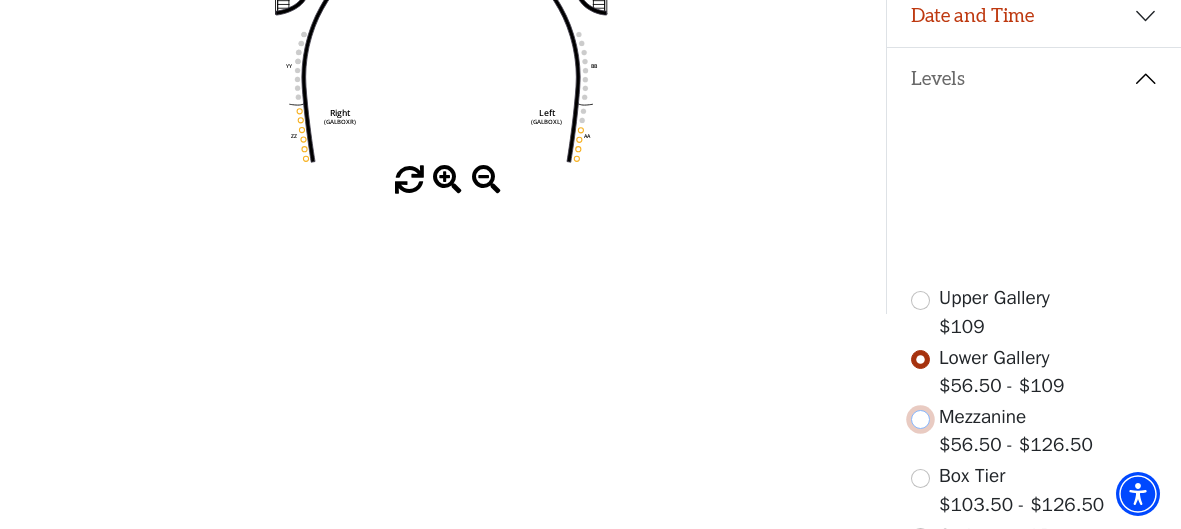 click at bounding box center (920, 419) 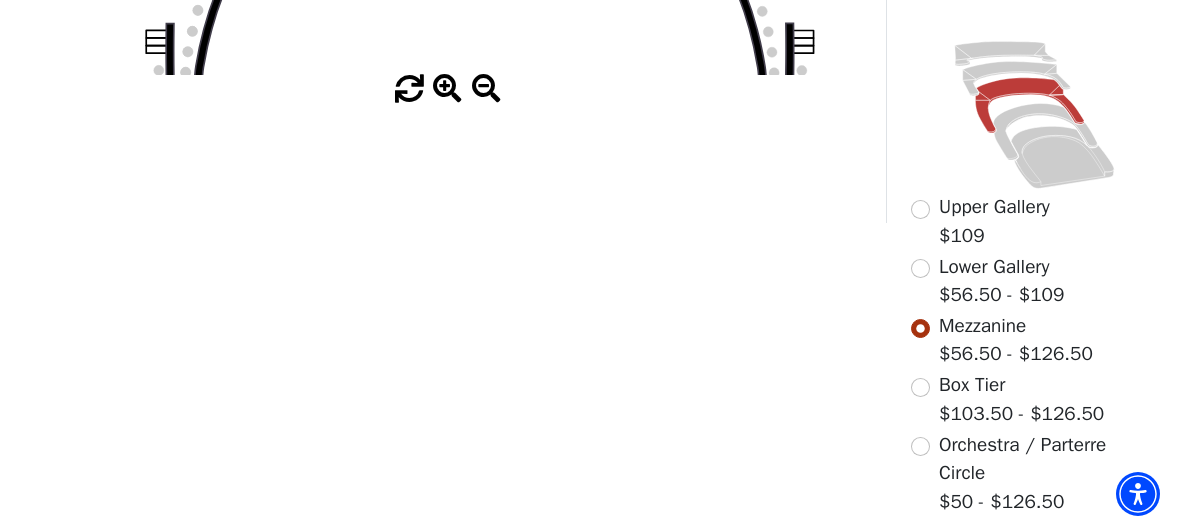 scroll, scrollTop: 505, scrollLeft: 0, axis: vertical 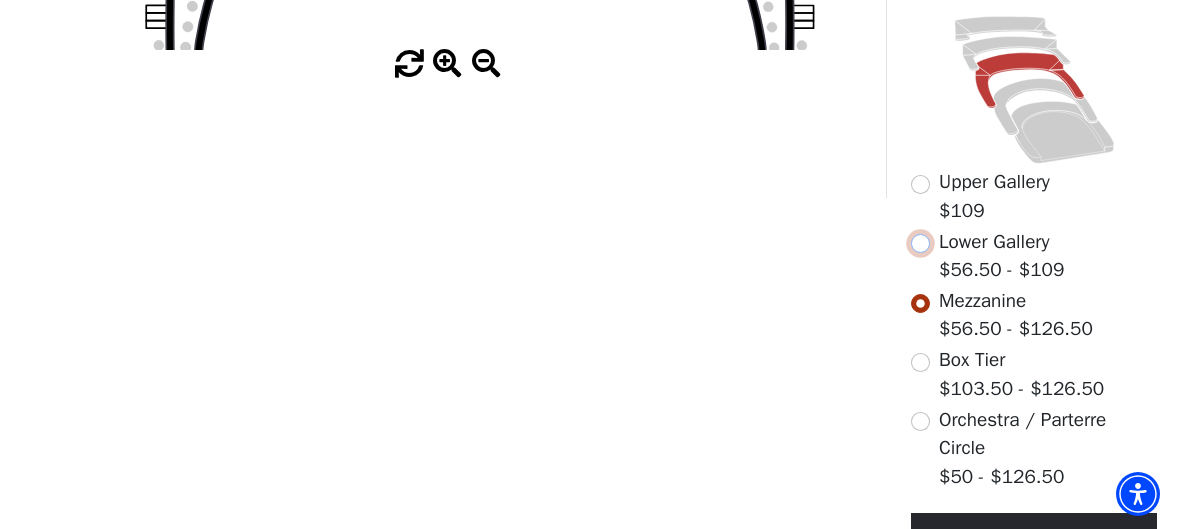 click at bounding box center [920, 243] 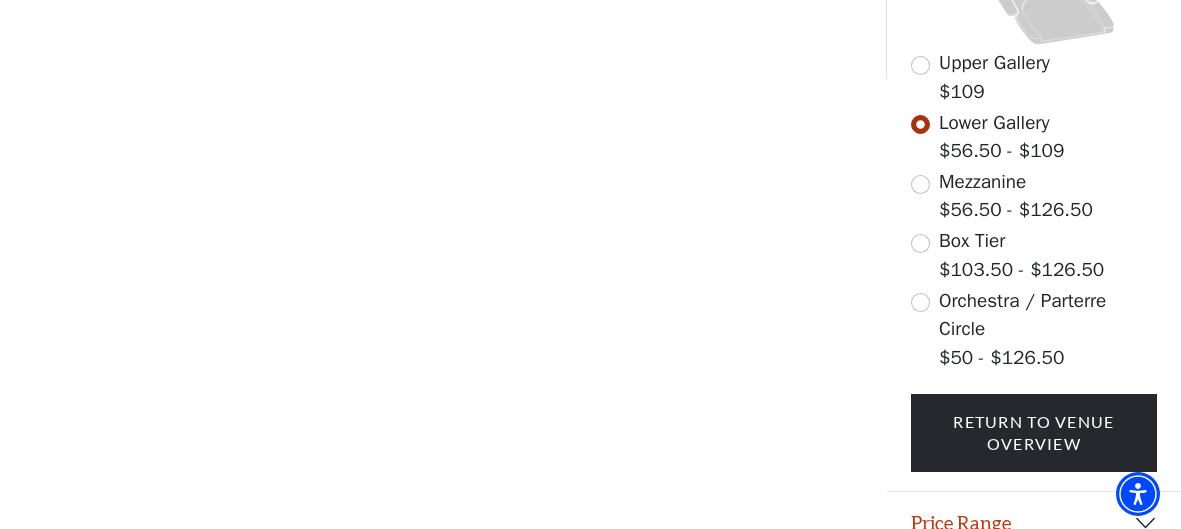 scroll, scrollTop: 696, scrollLeft: 0, axis: vertical 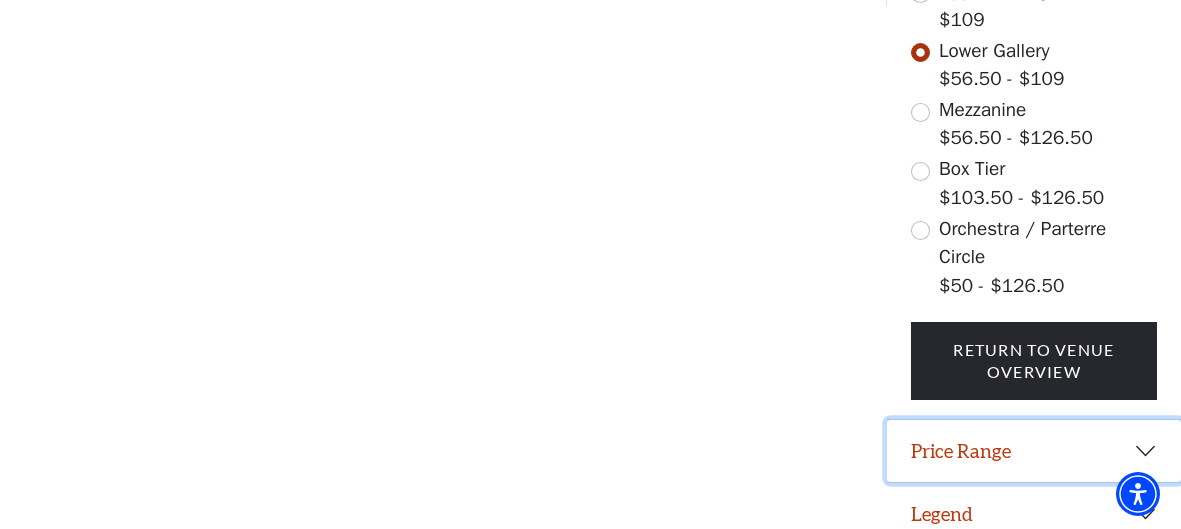 click on "Price Range" at bounding box center (1034, 451) 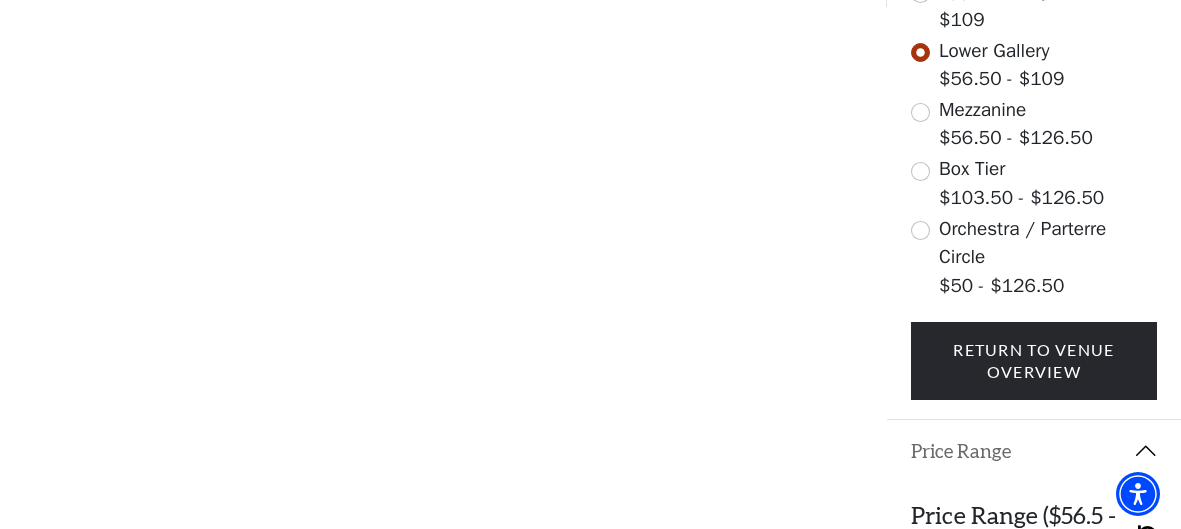 scroll, scrollTop: 824, scrollLeft: 0, axis: vertical 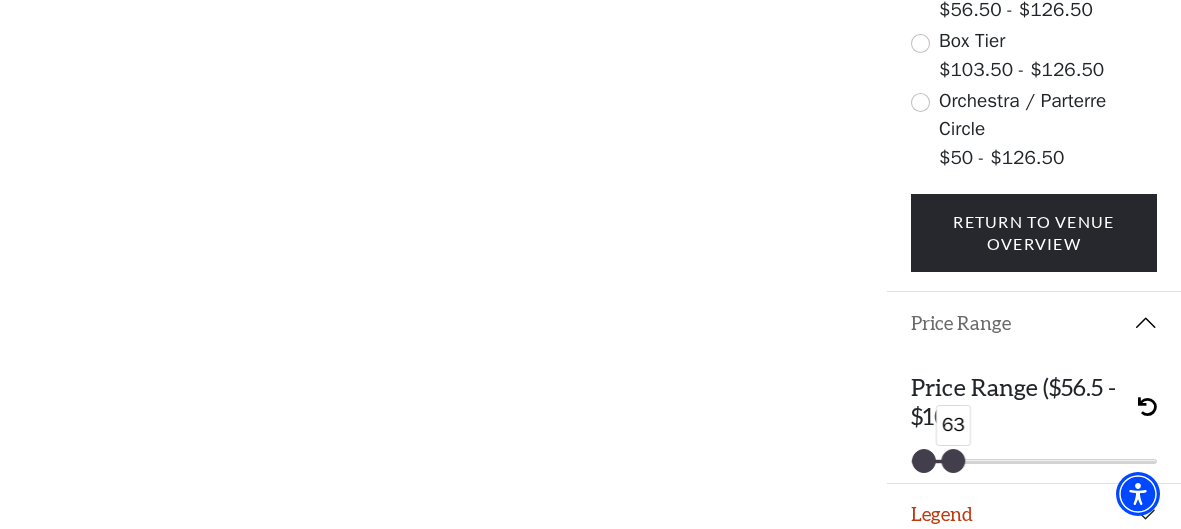 drag, startPoint x: 1141, startPoint y: 440, endPoint x: 949, endPoint y: 453, distance: 192.4396 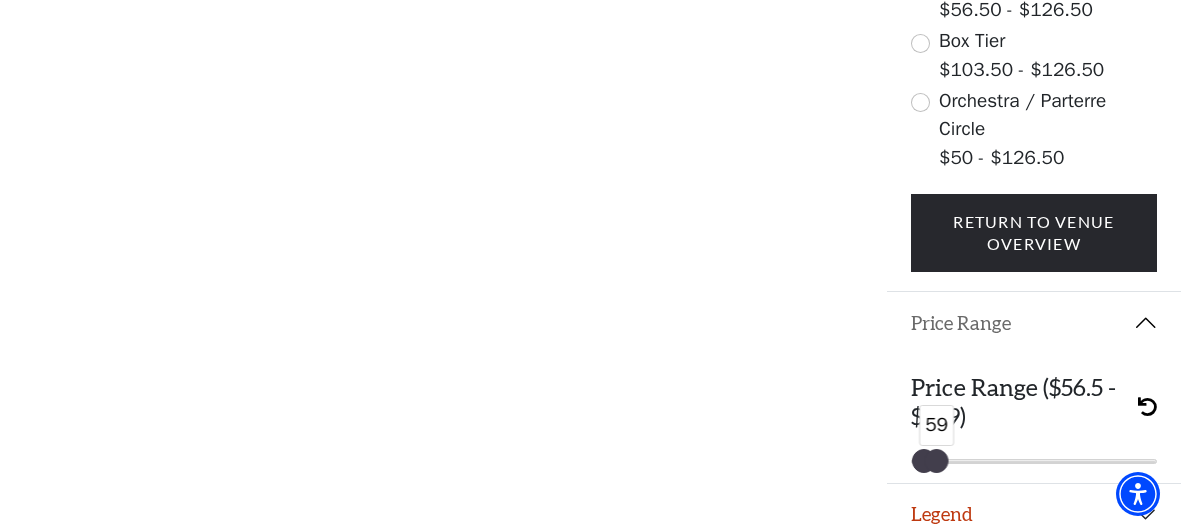 drag, startPoint x: 951, startPoint y: 446, endPoint x: 933, endPoint y: 444, distance: 18.110771 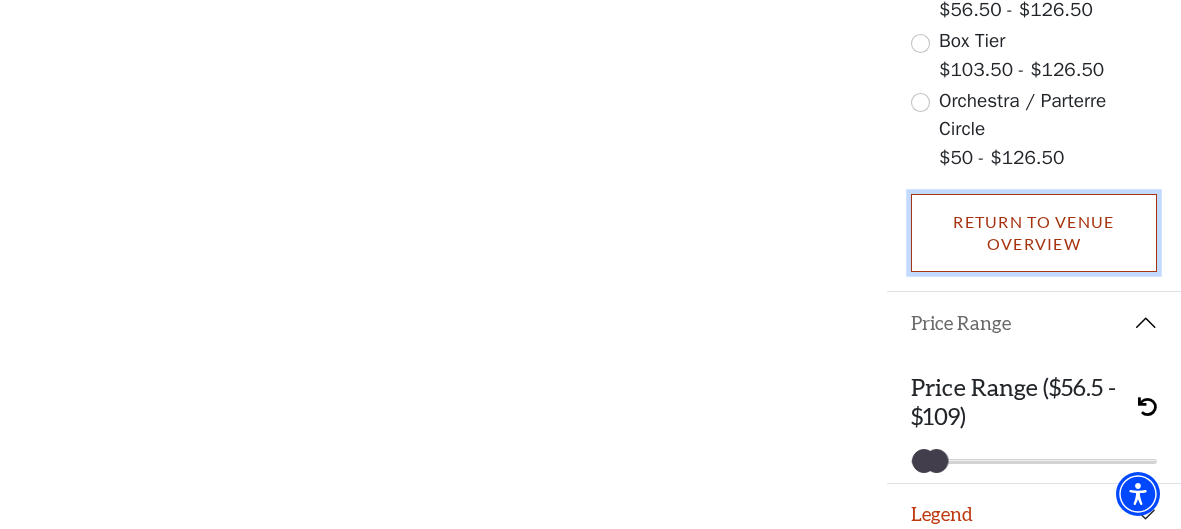 click on "Return To Venue Overview" at bounding box center (1034, 233) 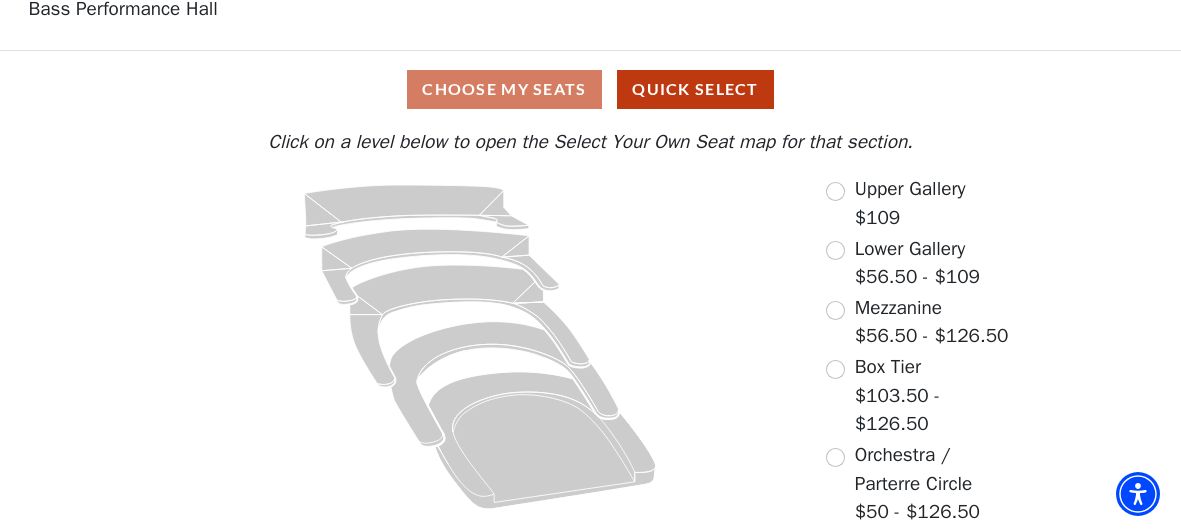 scroll, scrollTop: 105, scrollLeft: 0, axis: vertical 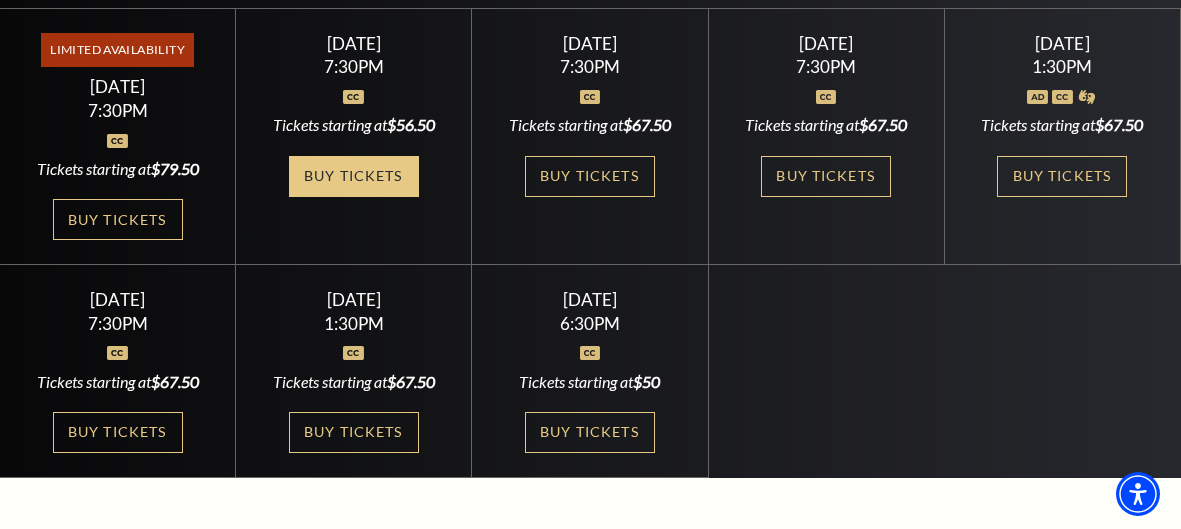 click on "Buy Tickets" at bounding box center [354, 176] 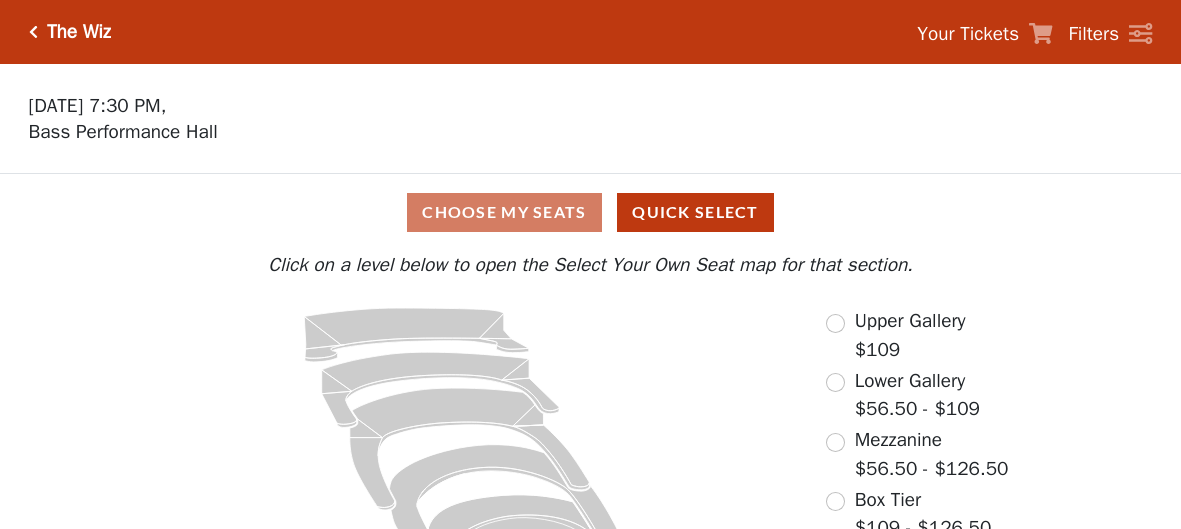 scroll, scrollTop: 0, scrollLeft: 0, axis: both 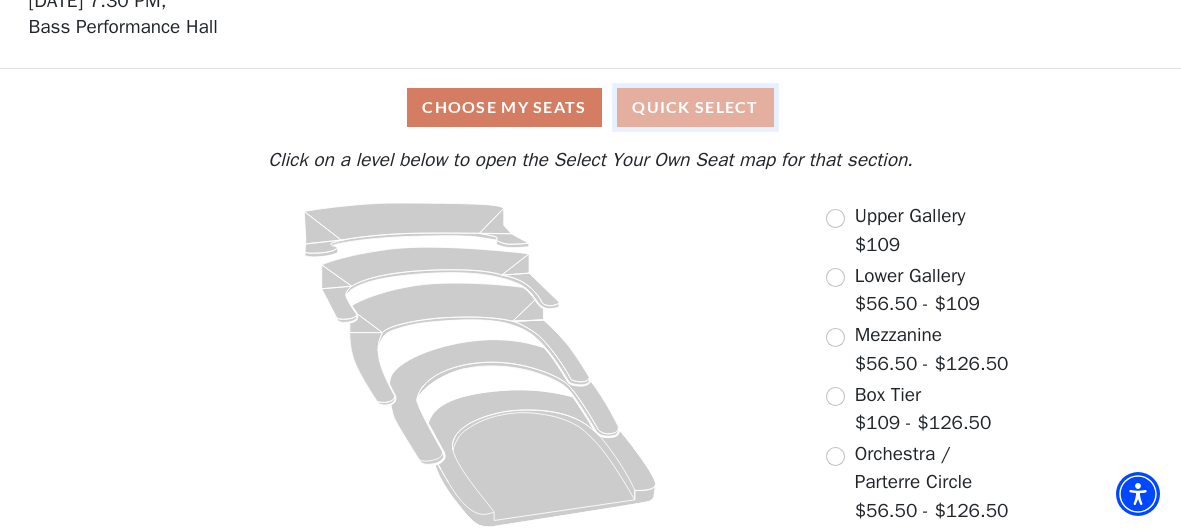 click on "Quick Select" at bounding box center (695, 107) 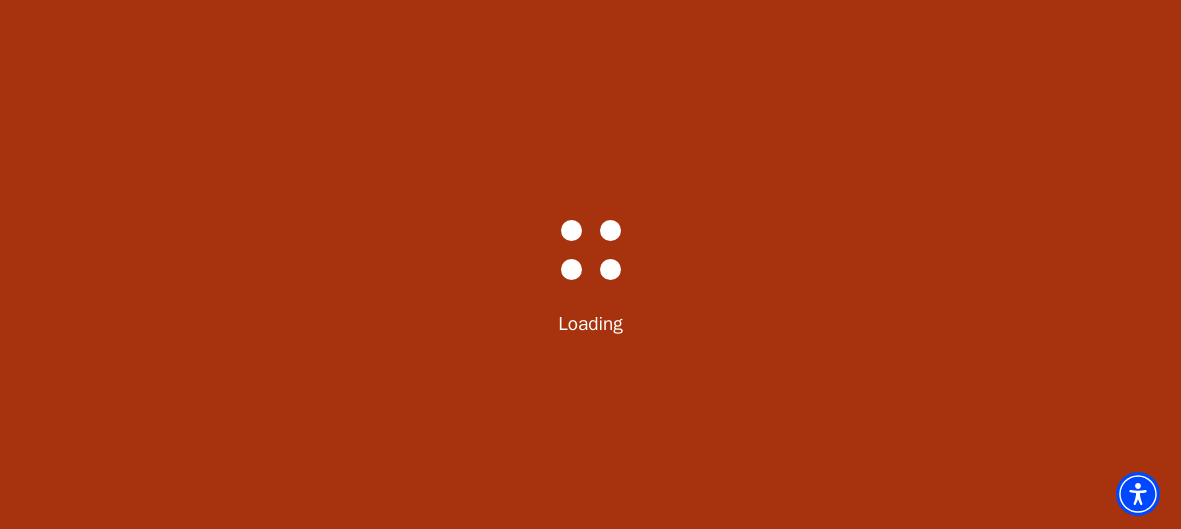 scroll, scrollTop: 0, scrollLeft: 0, axis: both 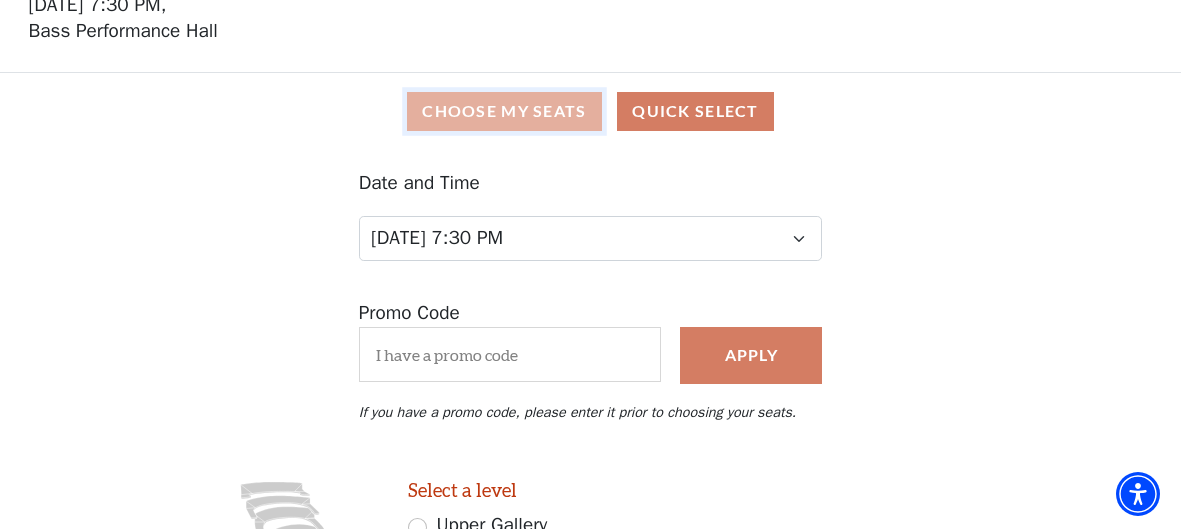 click on "Choose My Seats" at bounding box center (504, 111) 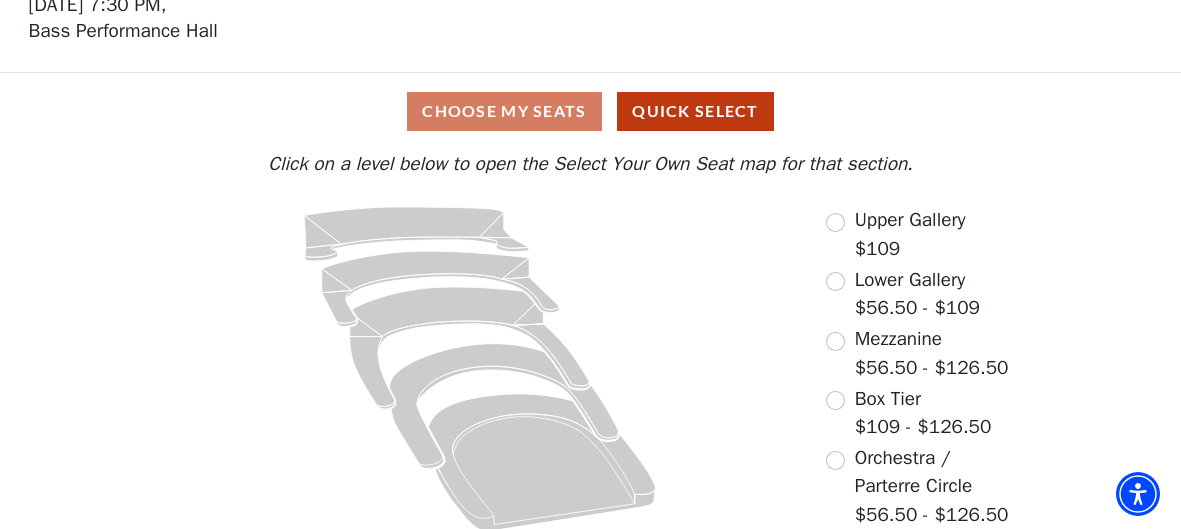 scroll, scrollTop: 105, scrollLeft: 0, axis: vertical 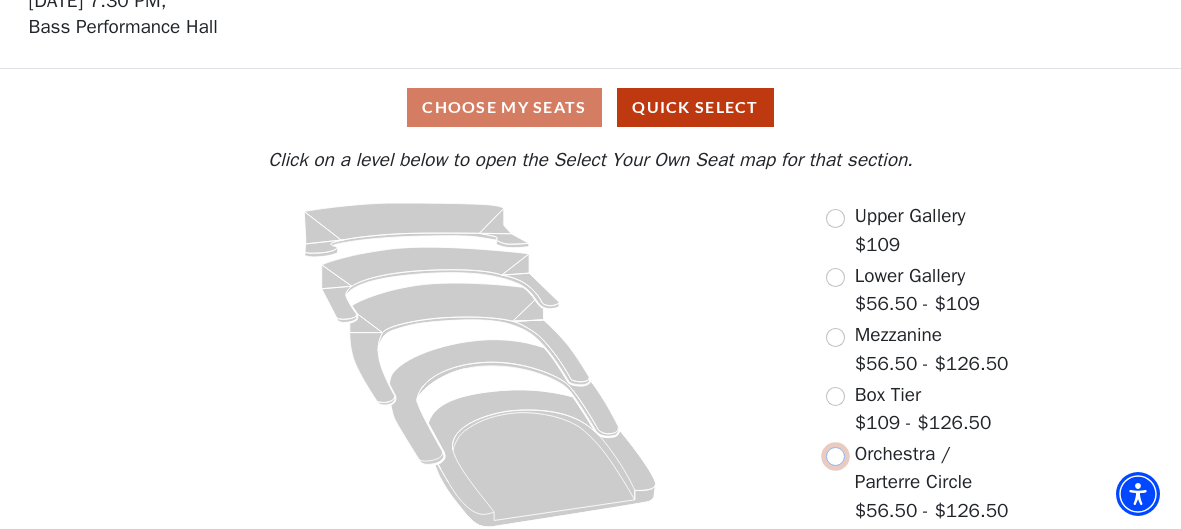 click at bounding box center (835, 456) 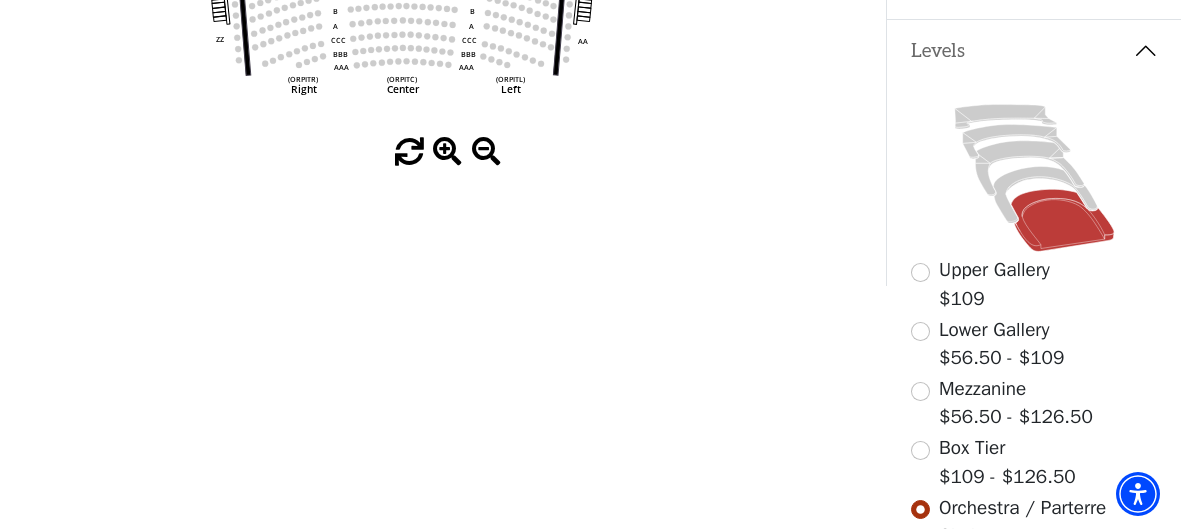 scroll, scrollTop: 479, scrollLeft: 0, axis: vertical 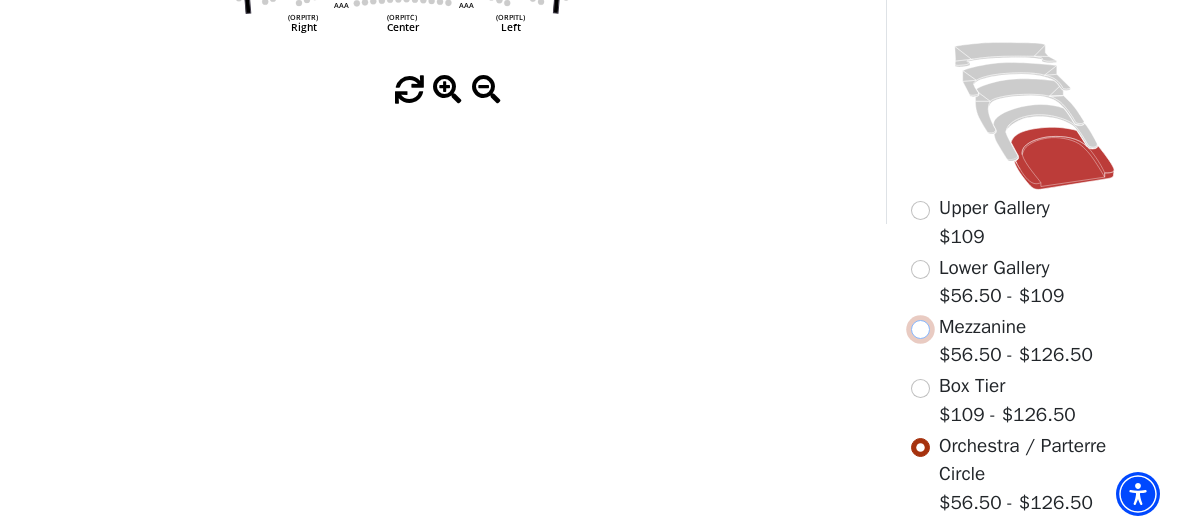 click at bounding box center (920, 329) 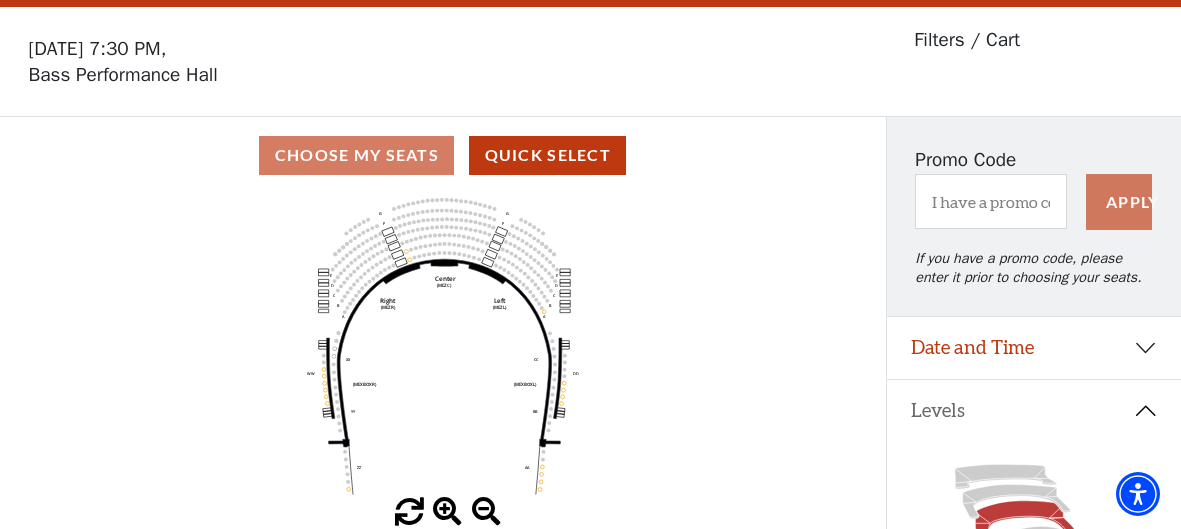 scroll, scrollTop: 92, scrollLeft: 0, axis: vertical 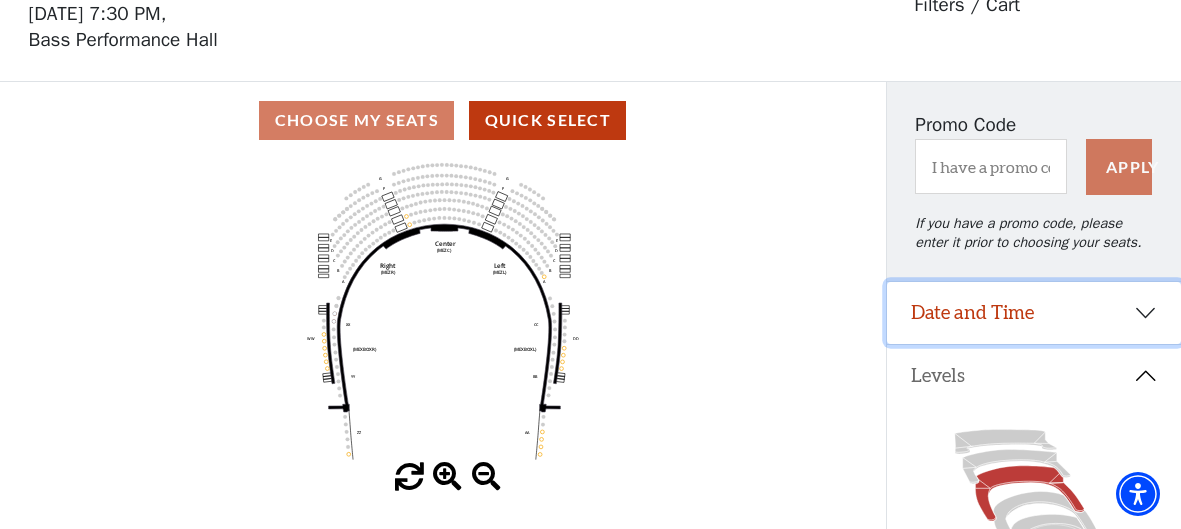 click on "Date and Time" at bounding box center (1034, 313) 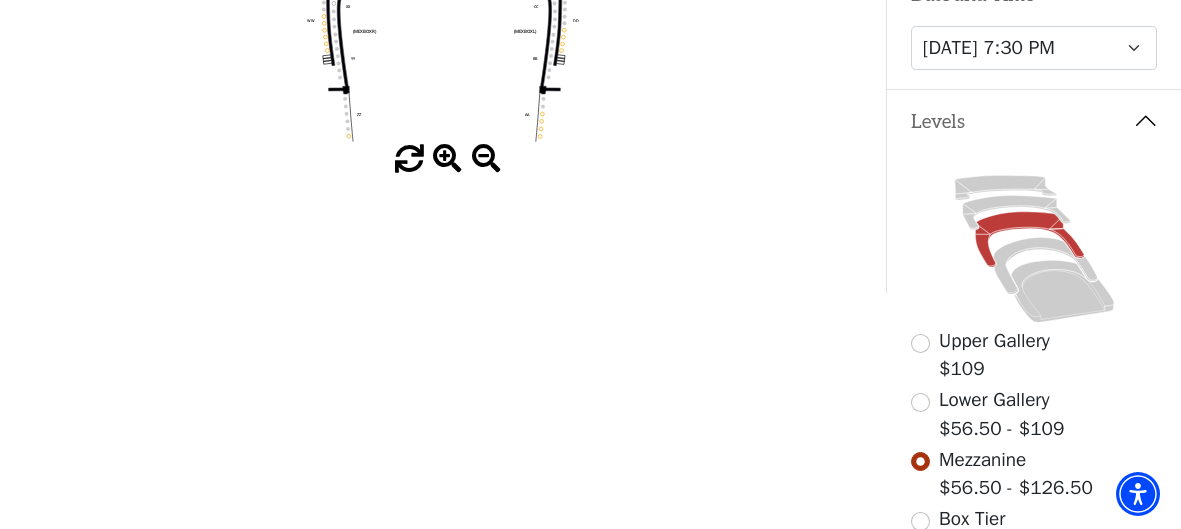 scroll, scrollTop: 412, scrollLeft: 0, axis: vertical 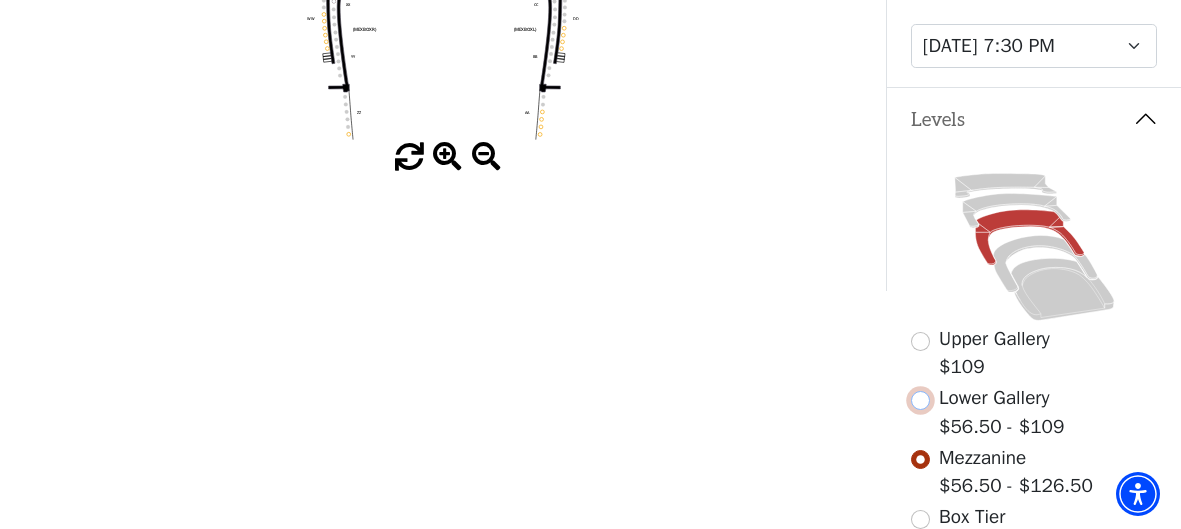 click at bounding box center [920, 400] 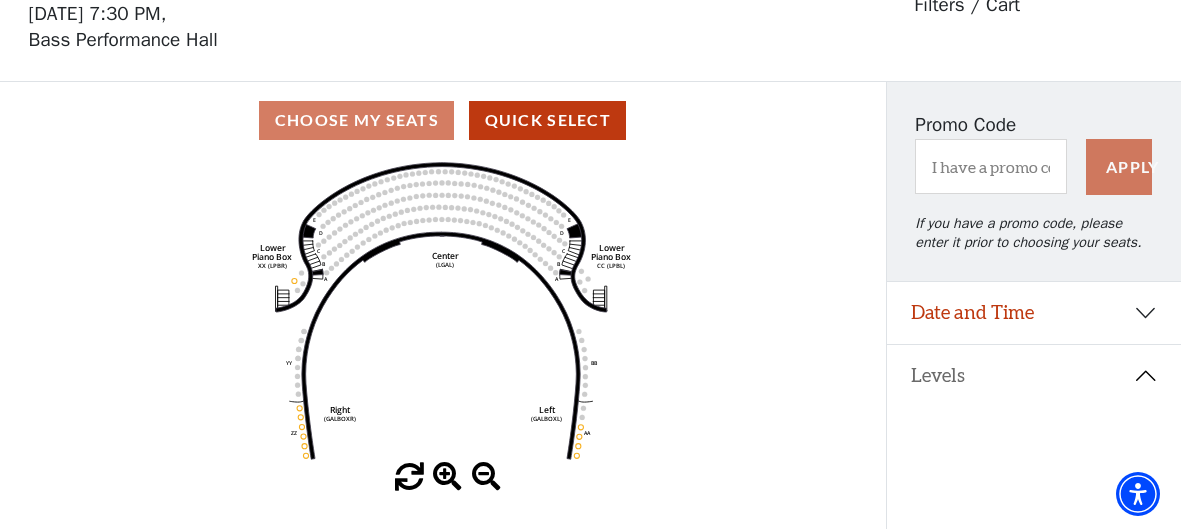 scroll, scrollTop: 0, scrollLeft: 0, axis: both 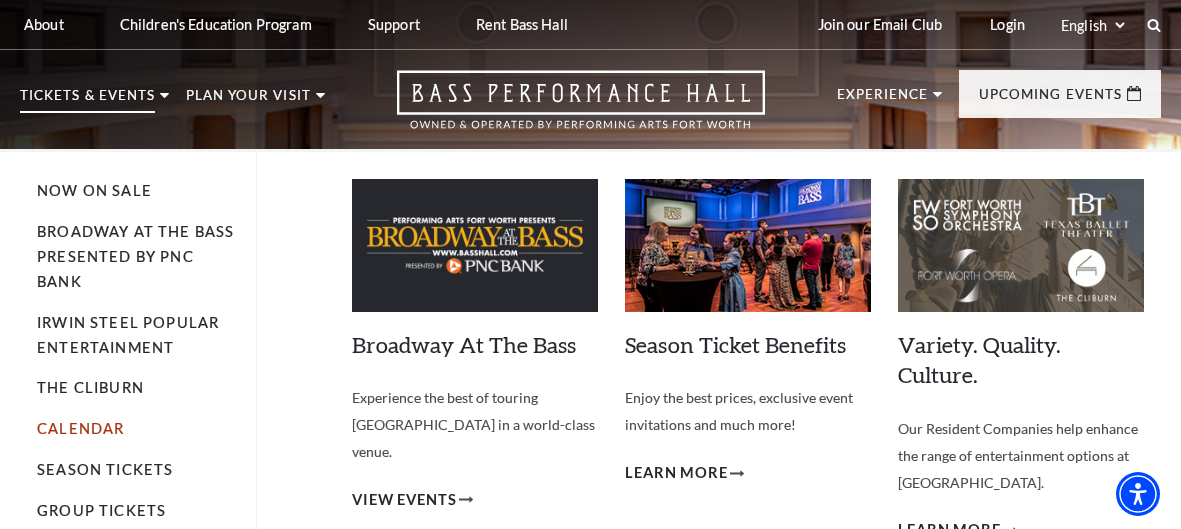 click on "Calendar" at bounding box center (80, 428) 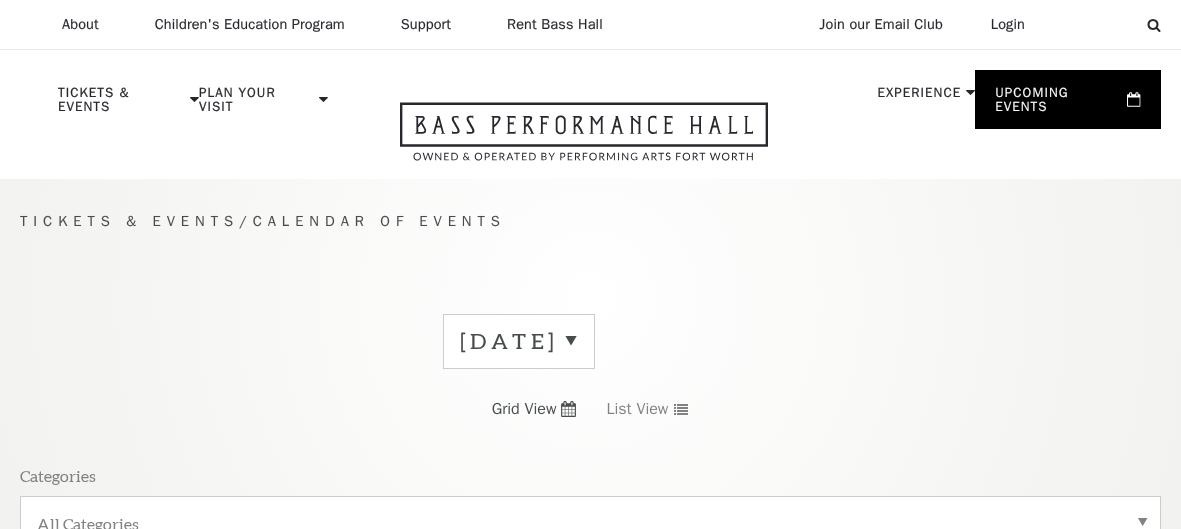 scroll, scrollTop: 0, scrollLeft: 0, axis: both 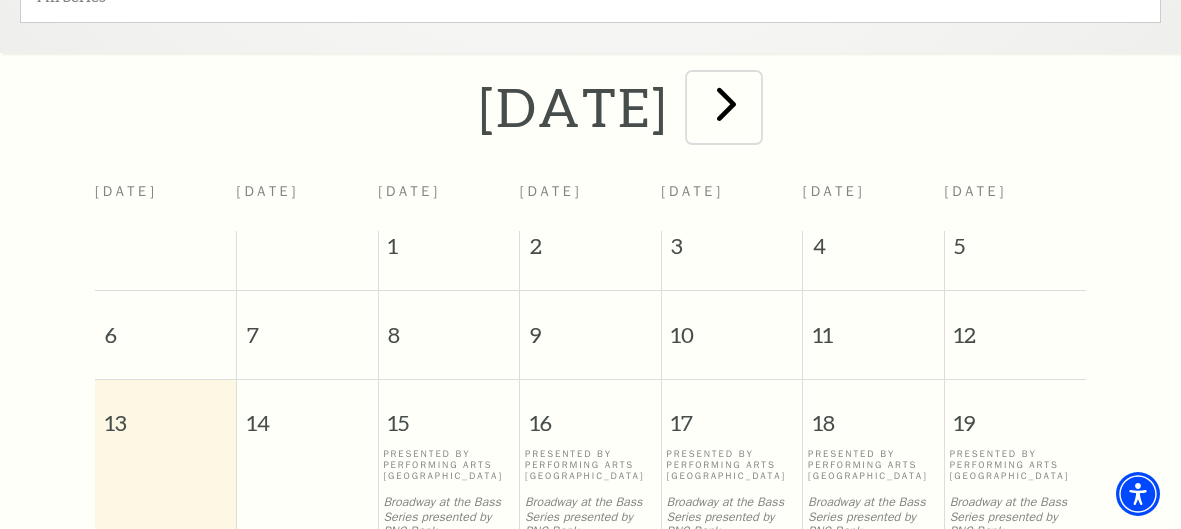 click at bounding box center [726, 103] 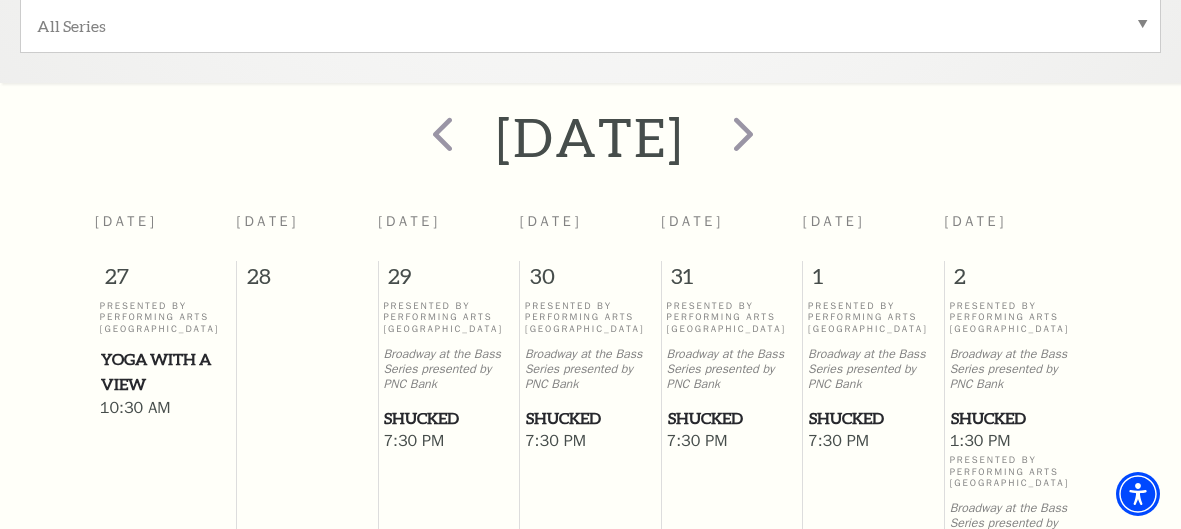 scroll, scrollTop: 695, scrollLeft: 0, axis: vertical 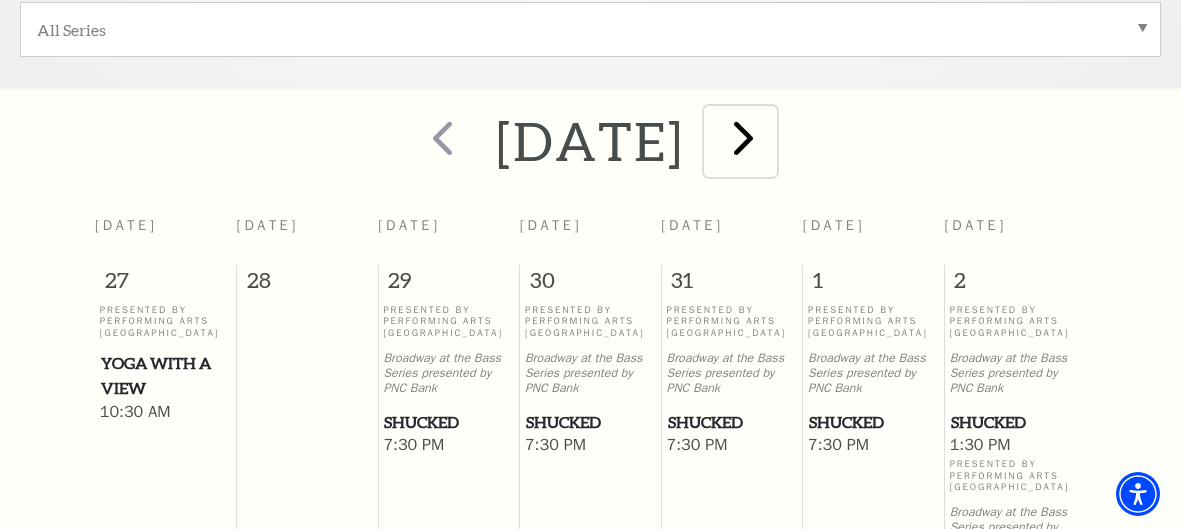 click at bounding box center [743, 137] 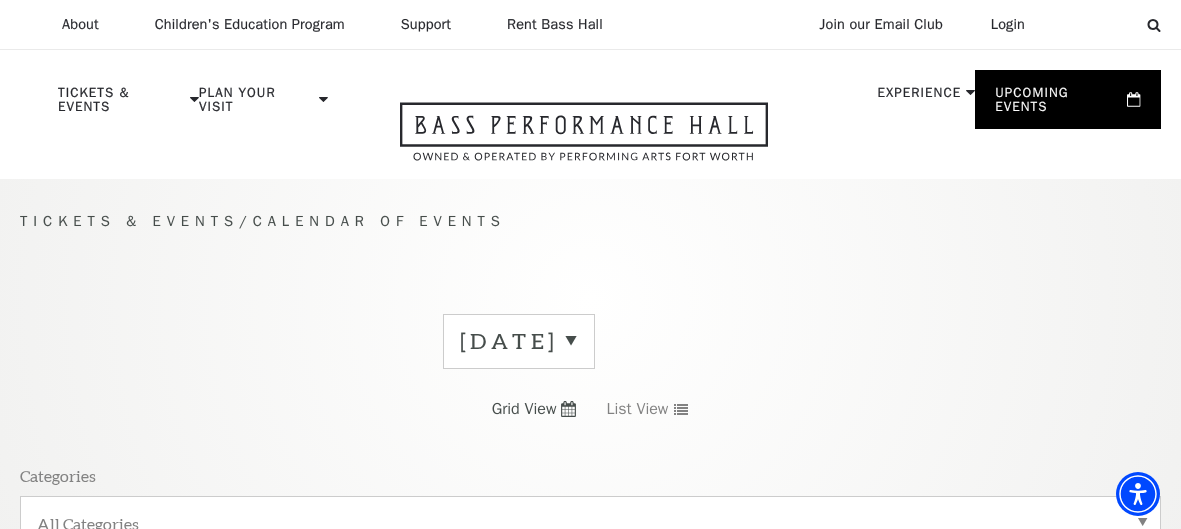 scroll, scrollTop: 147, scrollLeft: 0, axis: vertical 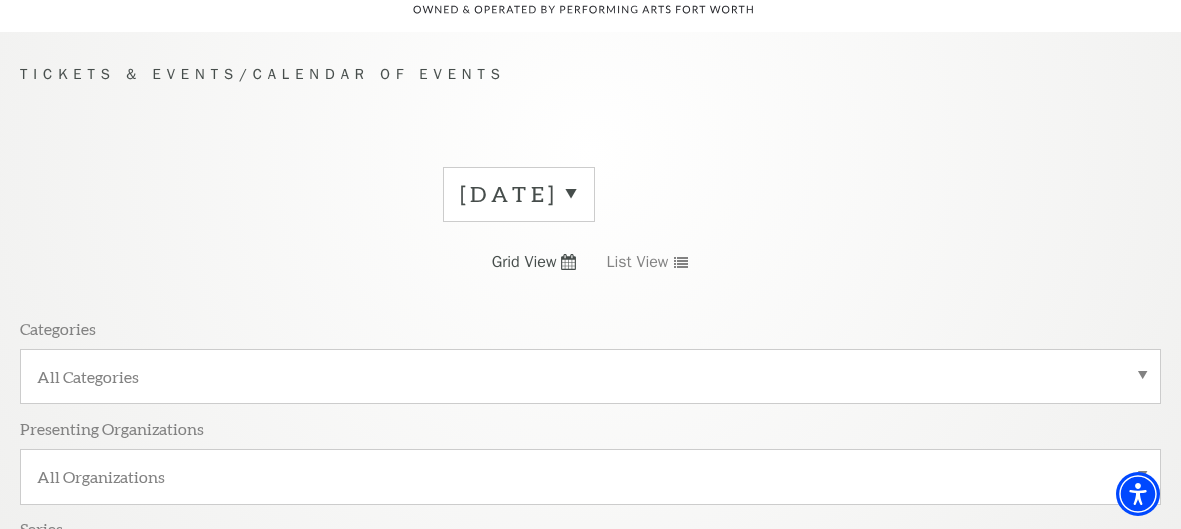 click on "[DATE]" at bounding box center (519, 194) 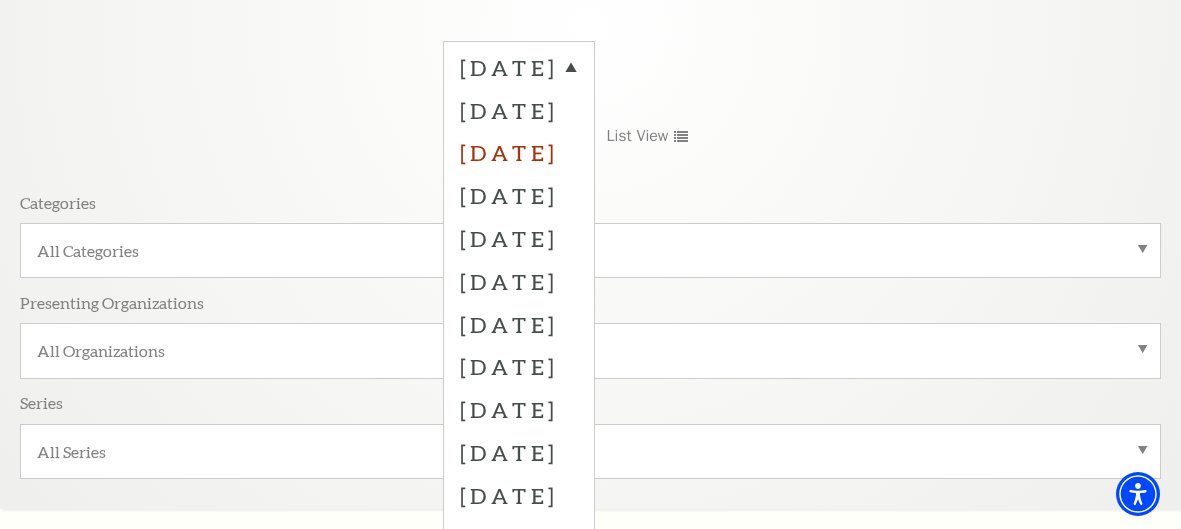 scroll, scrollTop: 281, scrollLeft: 0, axis: vertical 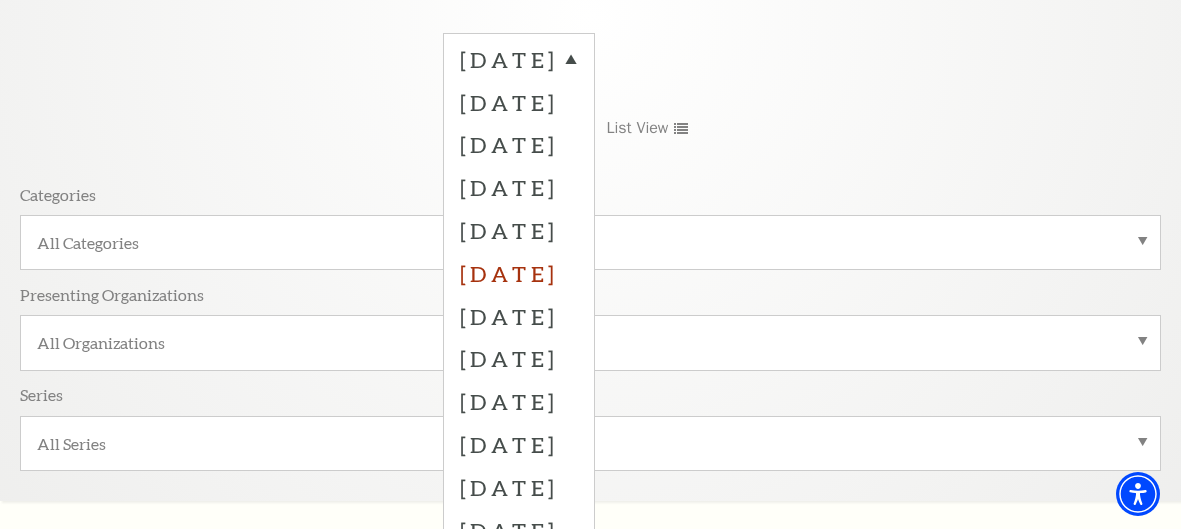 click on "[DATE]" at bounding box center (519, 273) 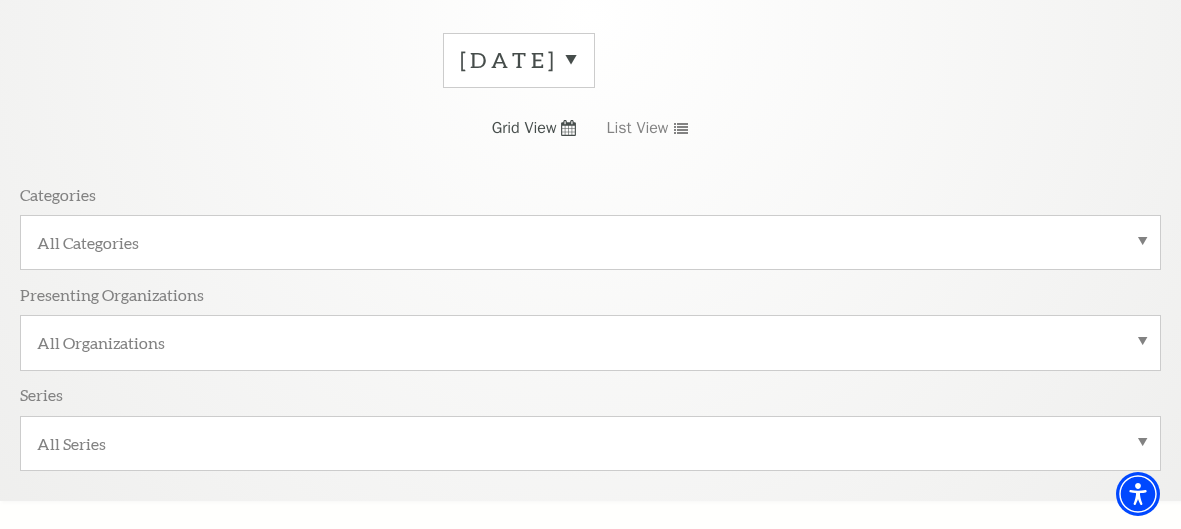 click on "[DATE]" at bounding box center (519, 60) 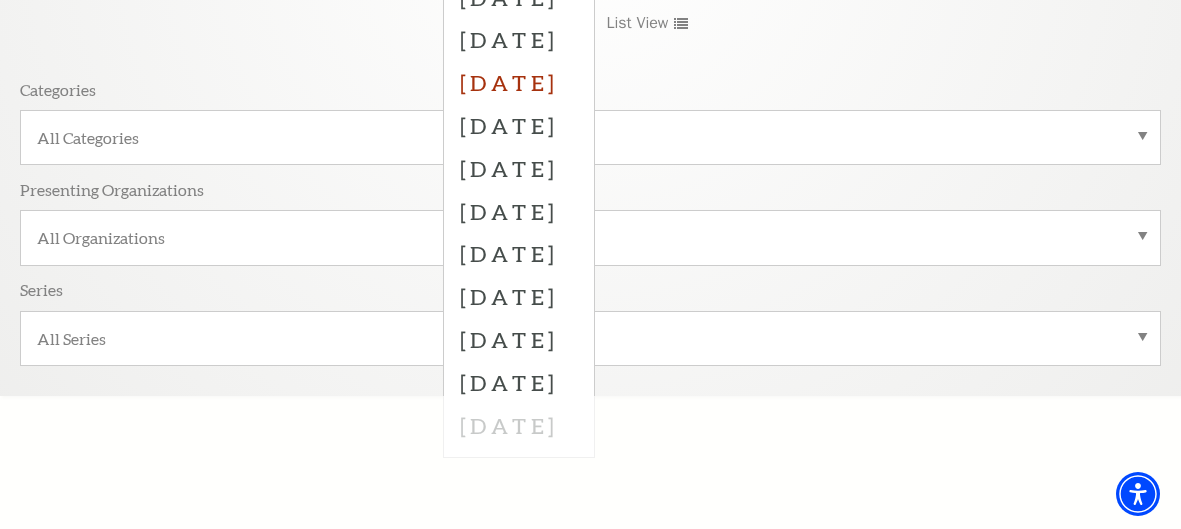scroll, scrollTop: 385, scrollLeft: 0, axis: vertical 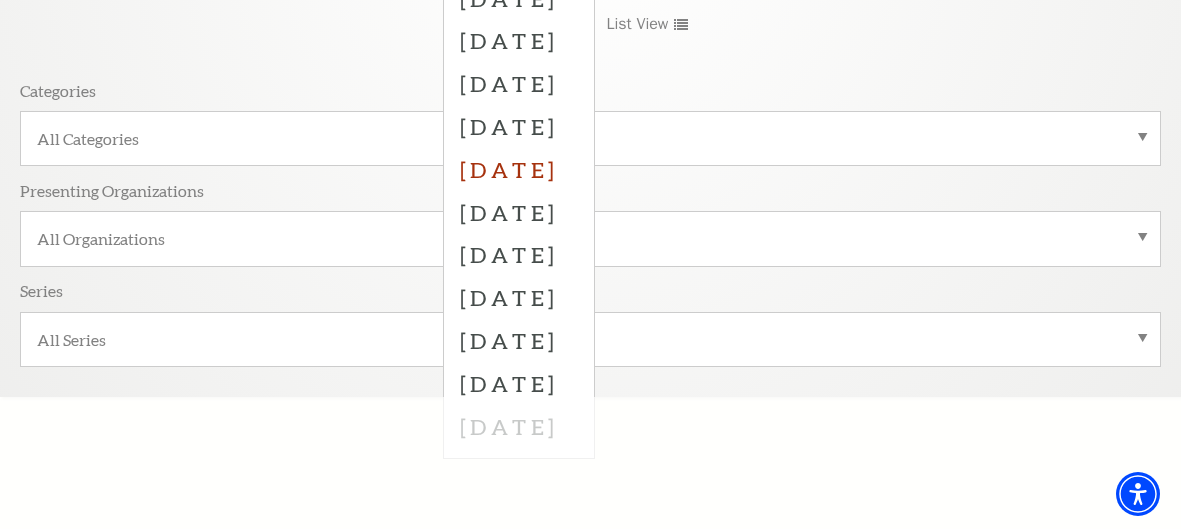 click on "[DATE]" at bounding box center [519, 169] 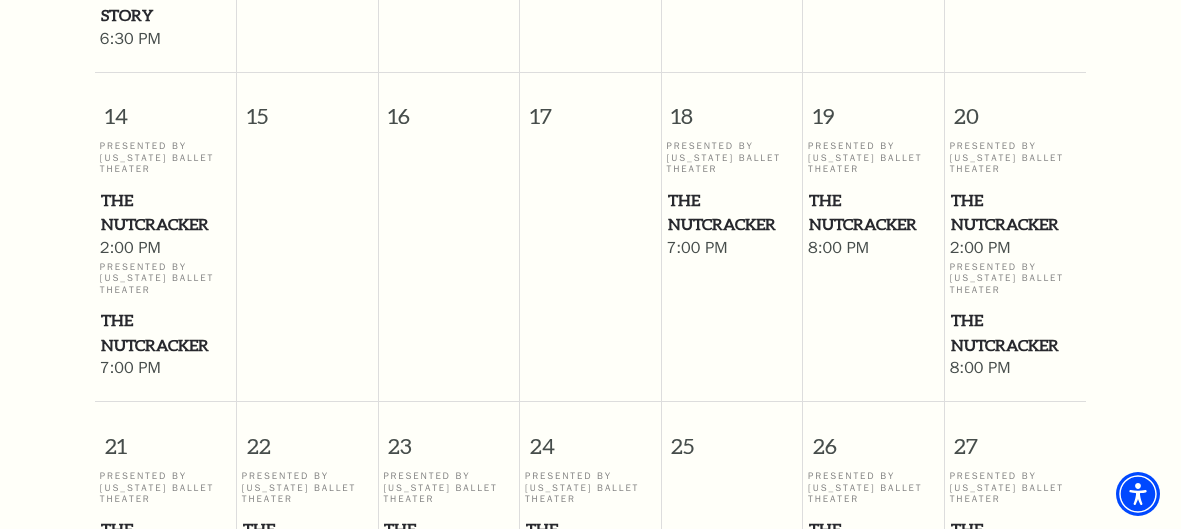 scroll, scrollTop: 1791, scrollLeft: 0, axis: vertical 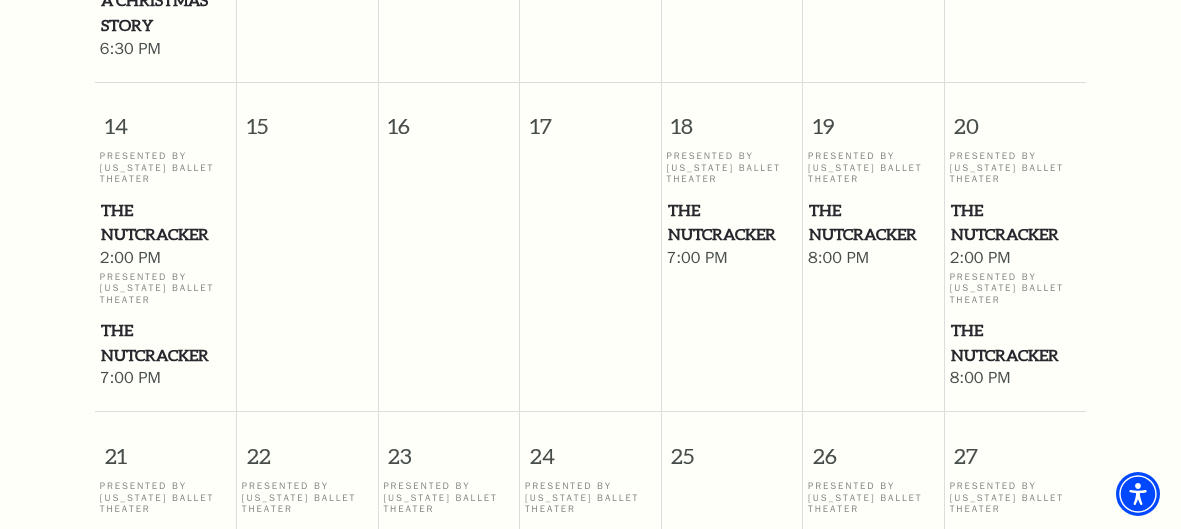 click on "The Nutcracker" at bounding box center (732, 222) 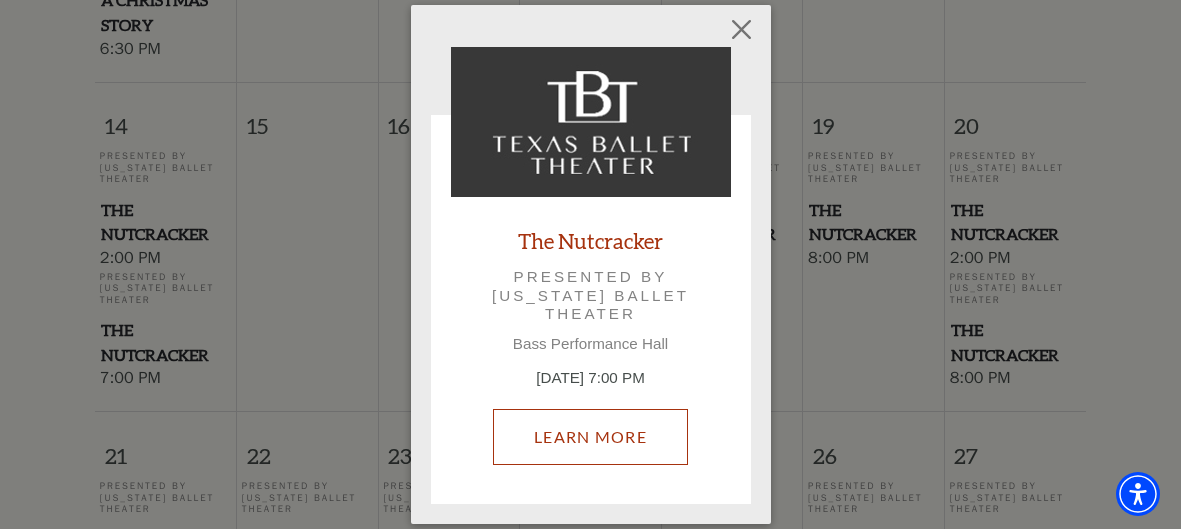 click on "Learn More" at bounding box center [590, 437] 